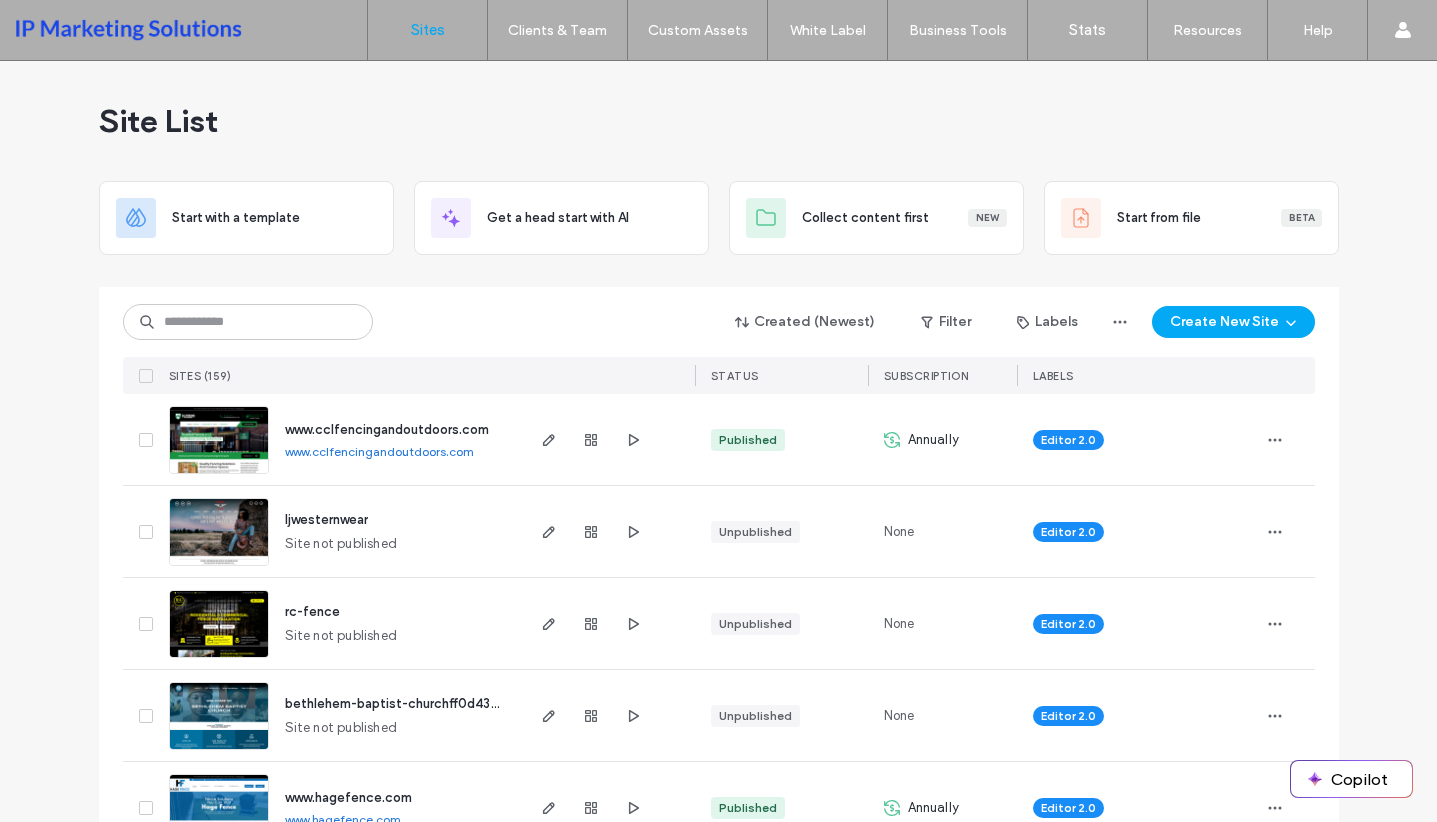 scroll, scrollTop: 0, scrollLeft: 0, axis: both 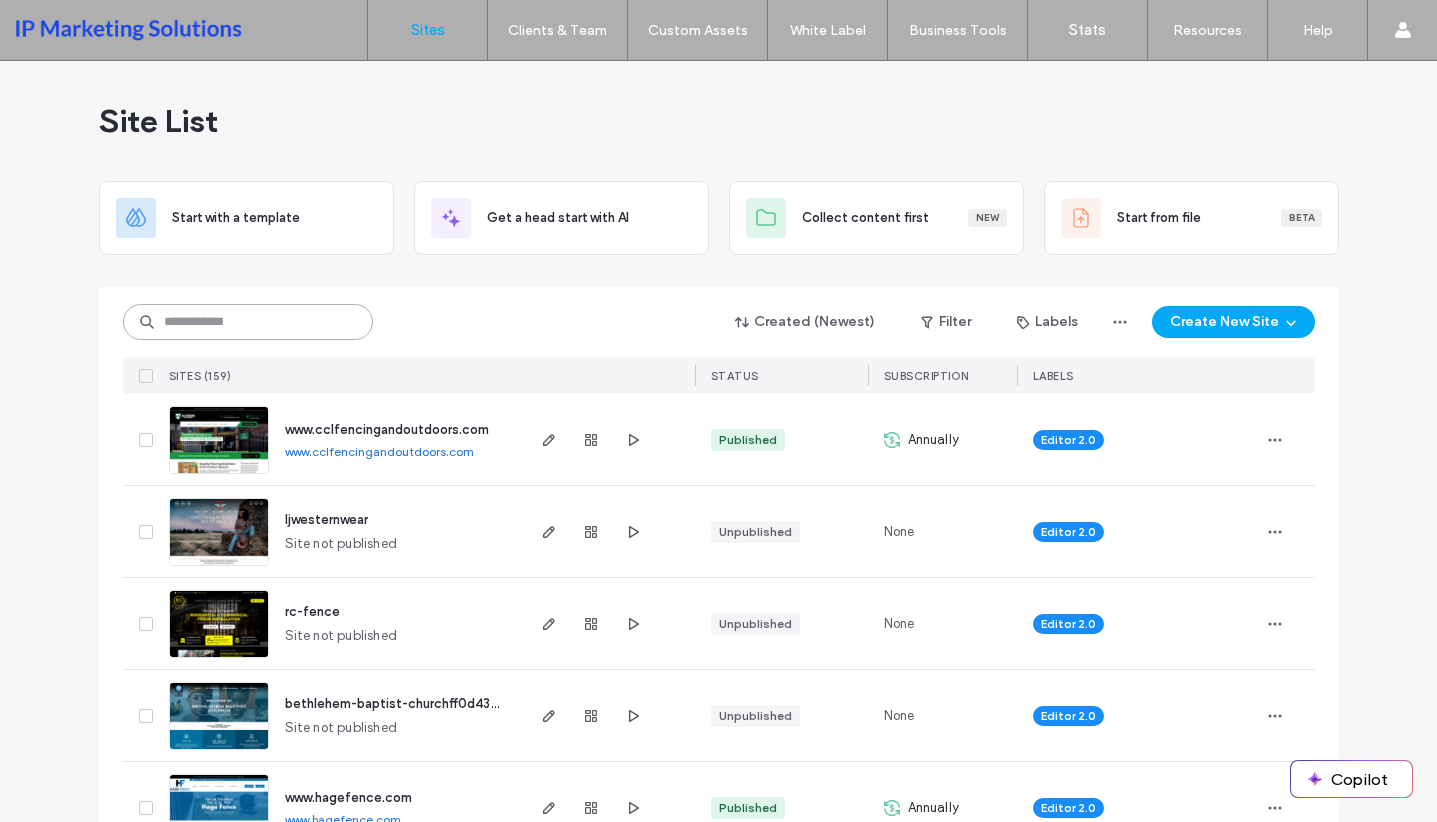 click at bounding box center [248, 322] 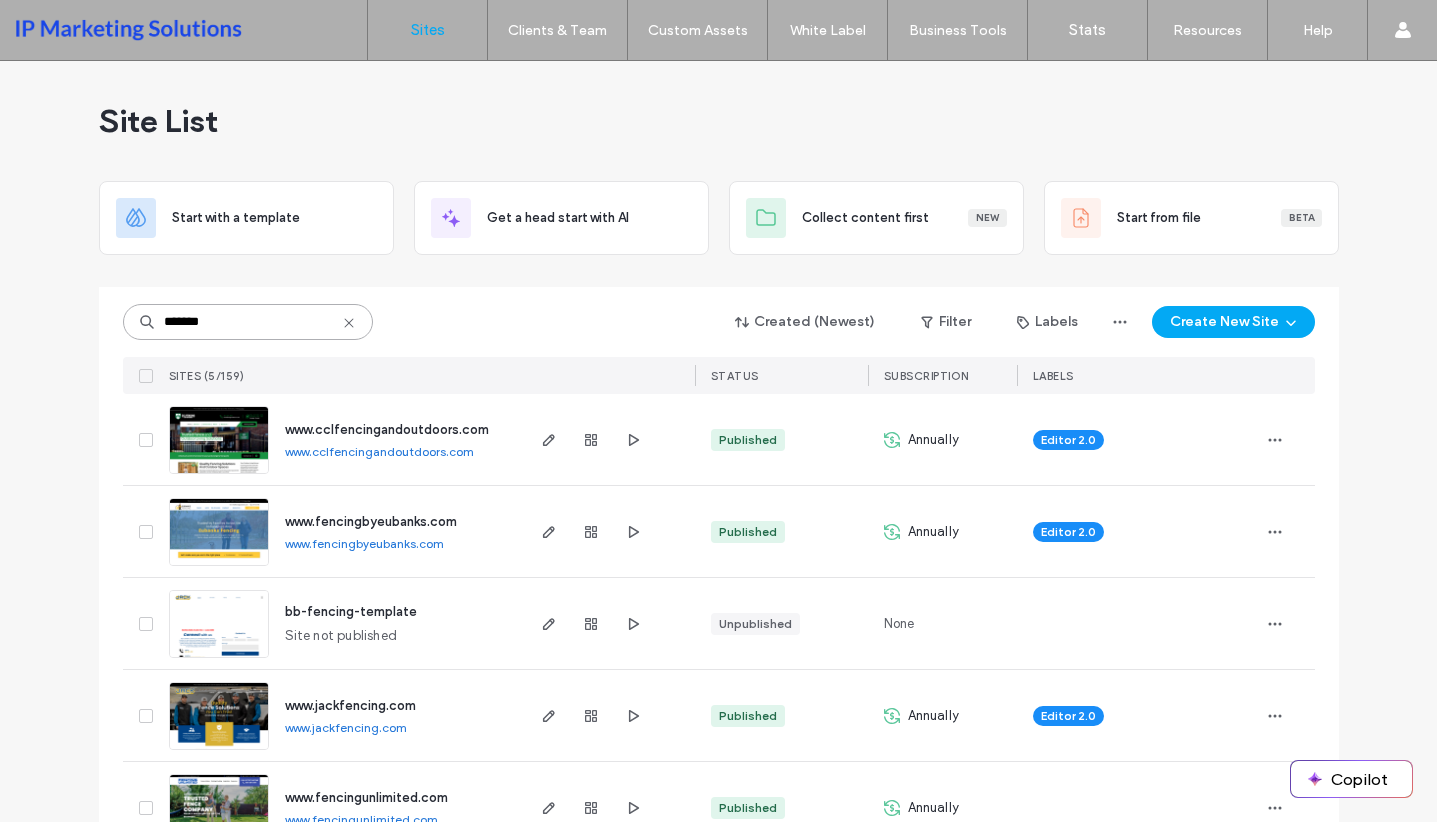 type on "*******" 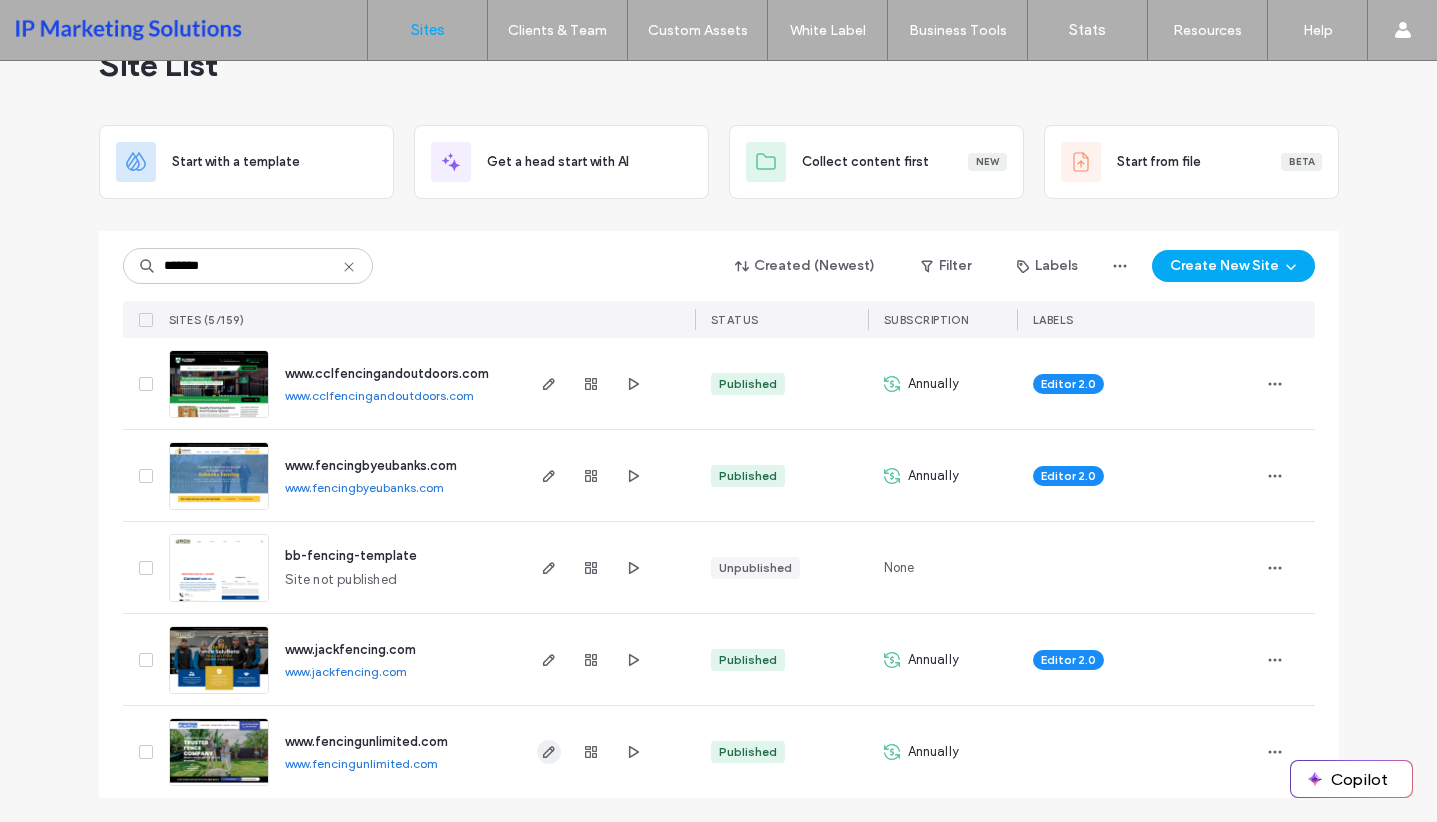 click 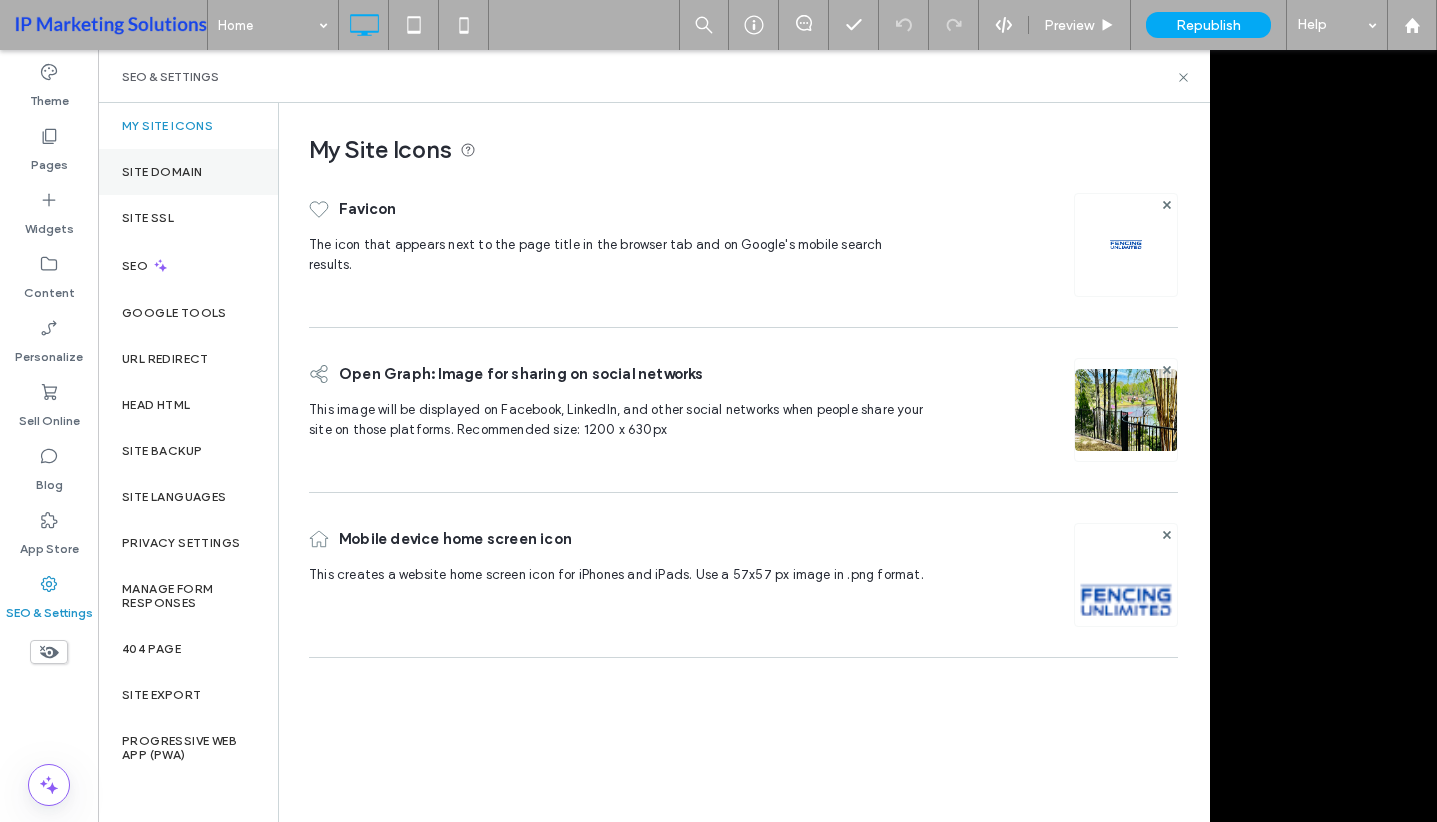 scroll, scrollTop: 0, scrollLeft: 0, axis: both 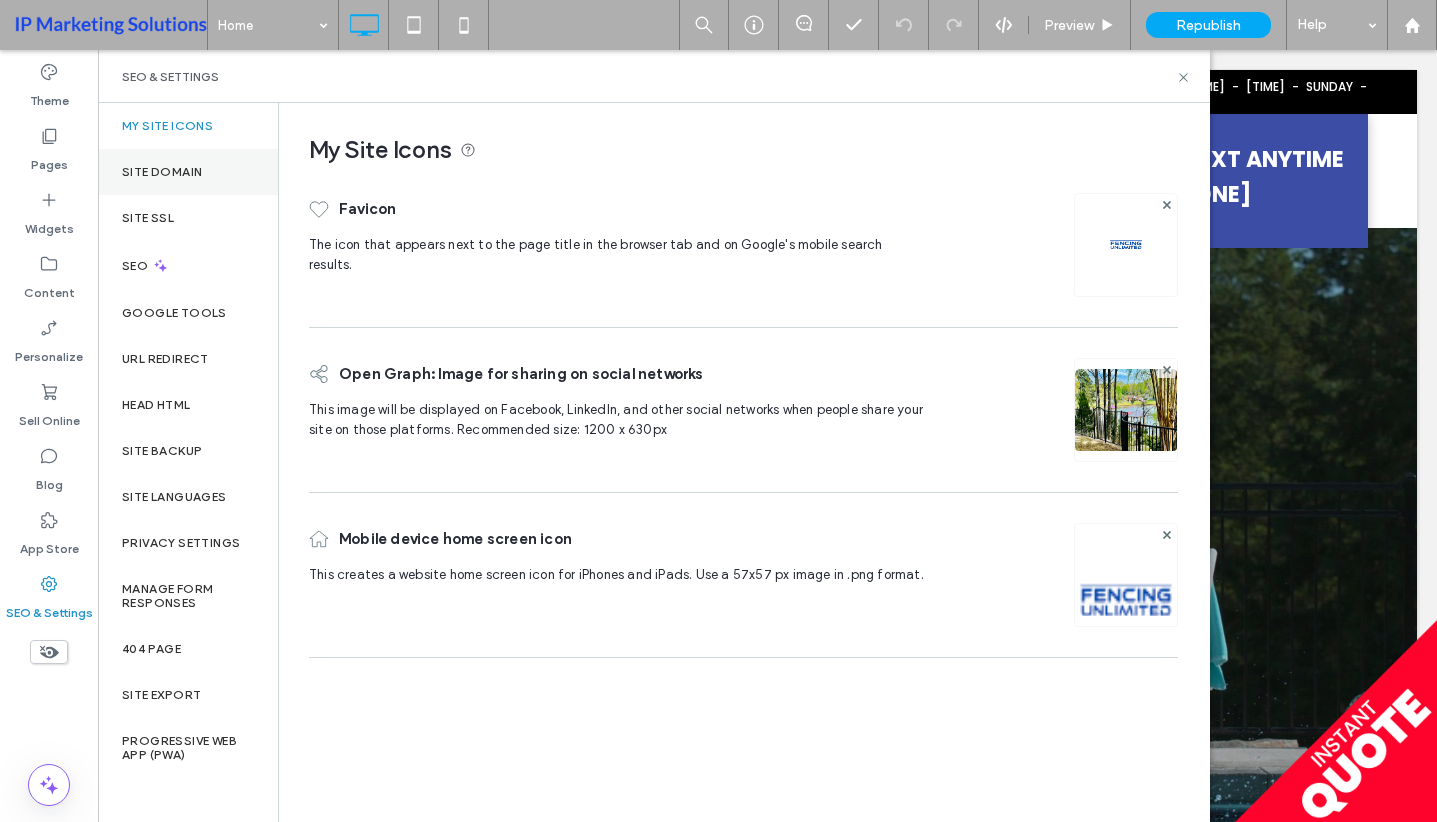 click on "Site Domain" at bounding box center (188, 172) 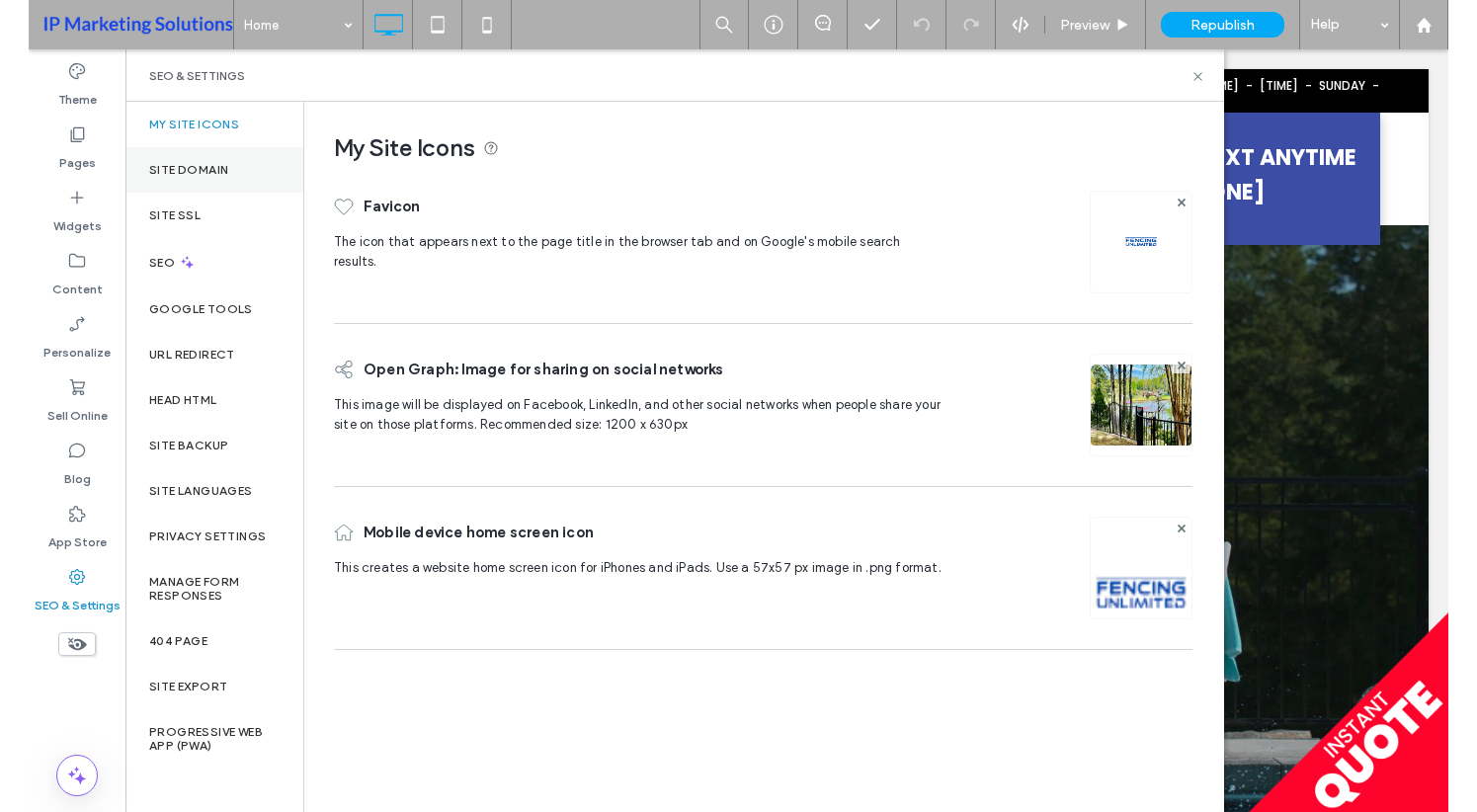 scroll, scrollTop: 0, scrollLeft: 0, axis: both 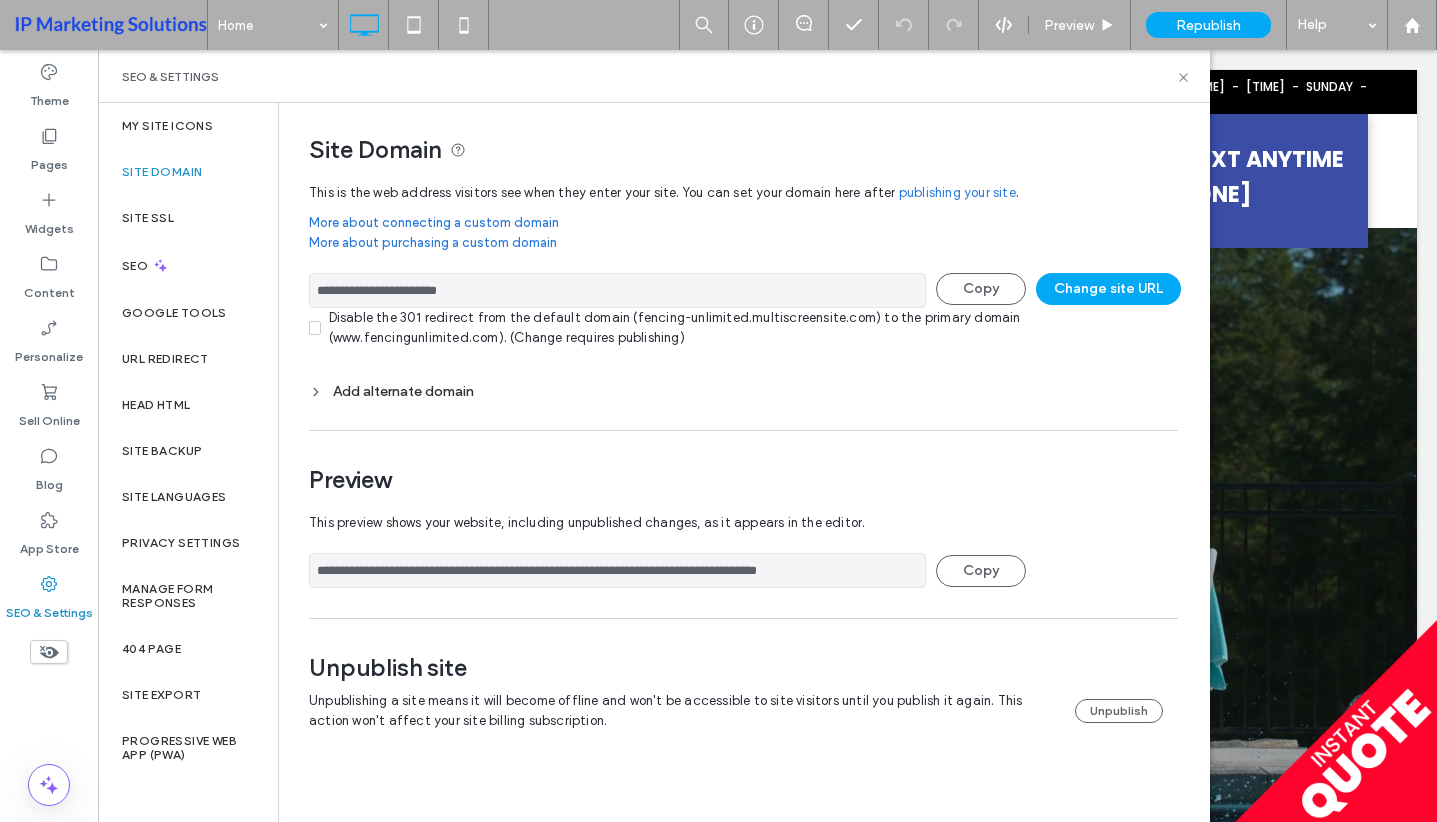 click on "Add alternate domain" at bounding box center [743, 391] 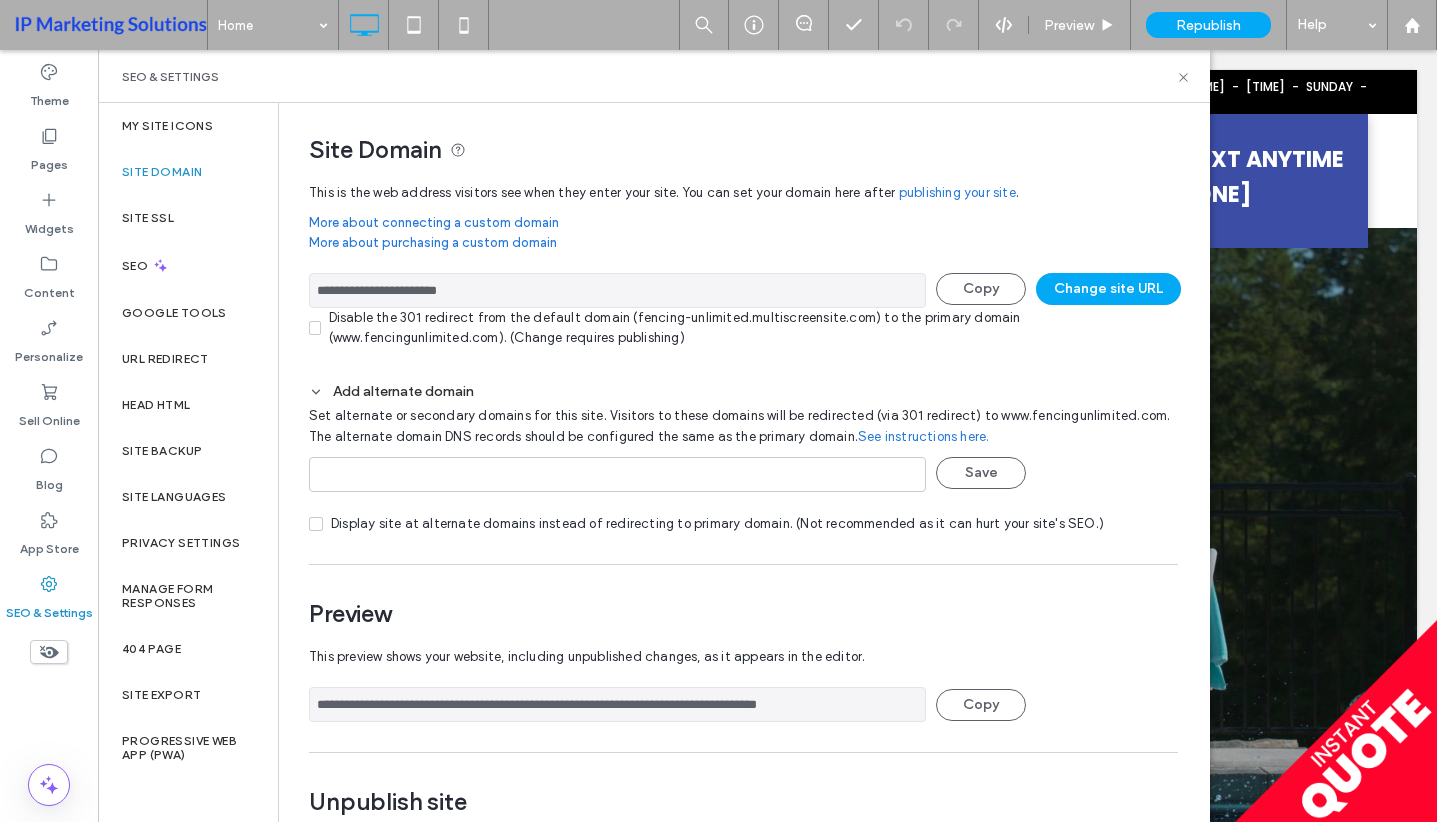 click on "Add alternate domain" at bounding box center (743, 391) 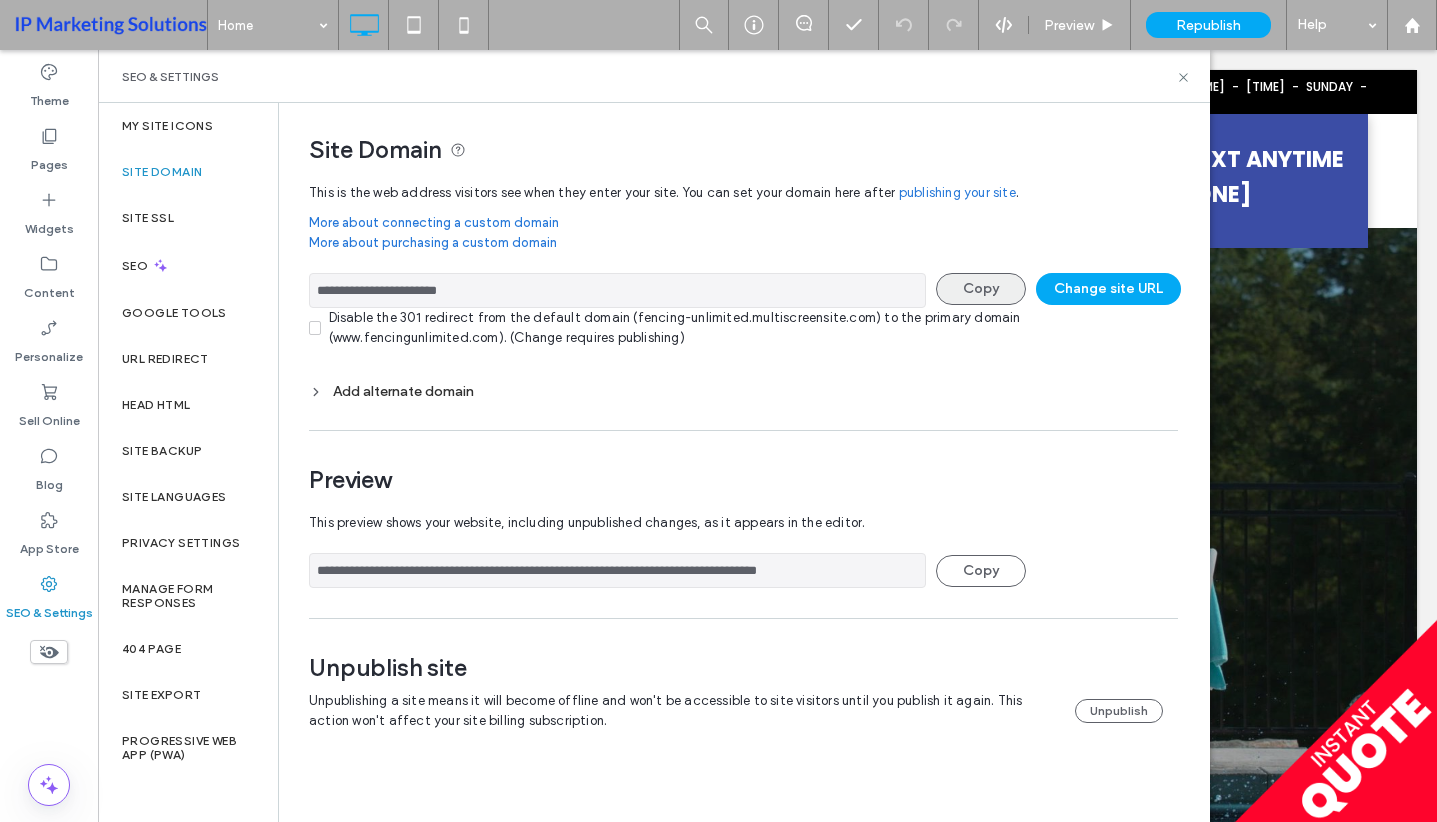 click on "Copy" at bounding box center [981, 289] 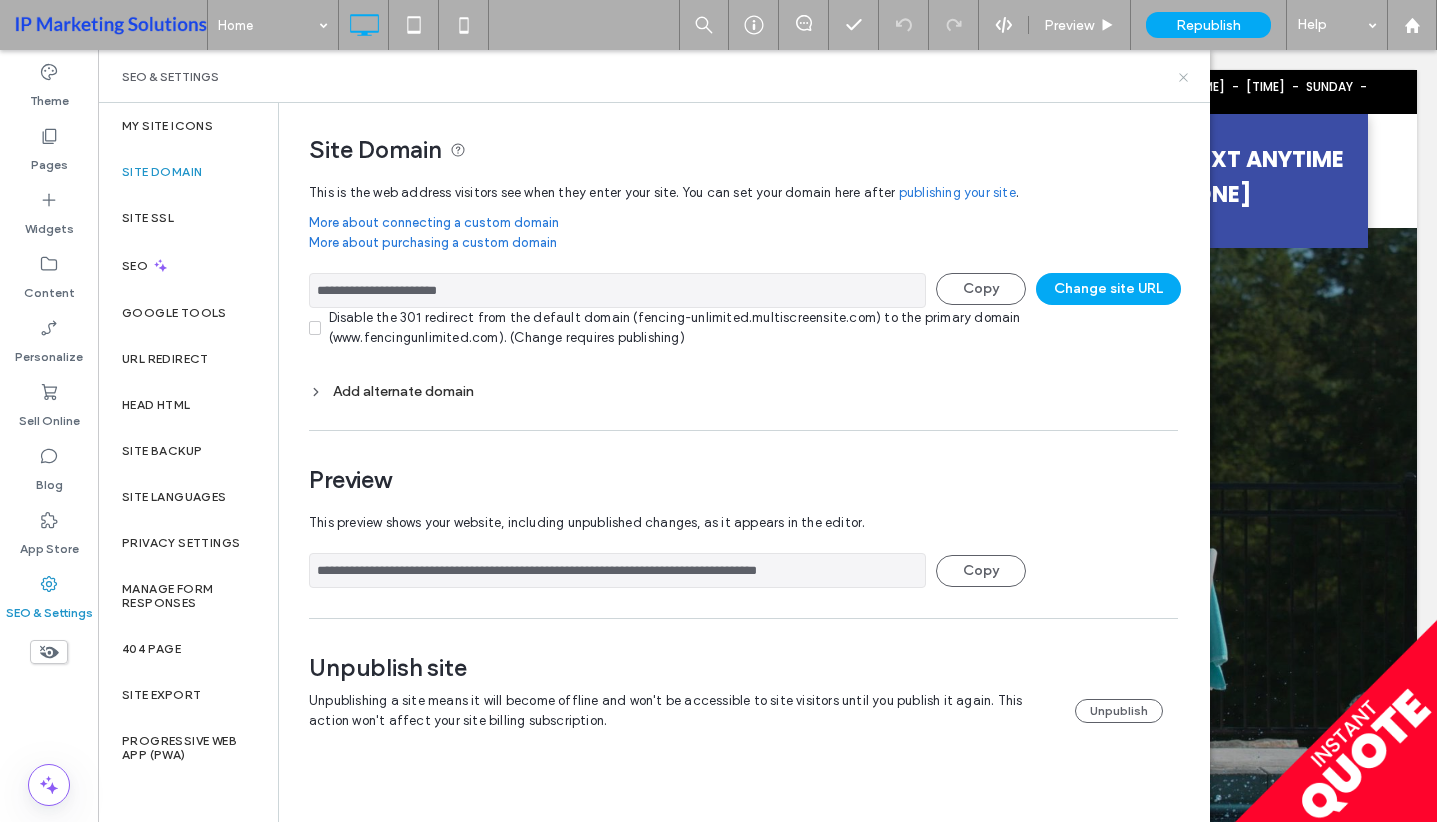 click 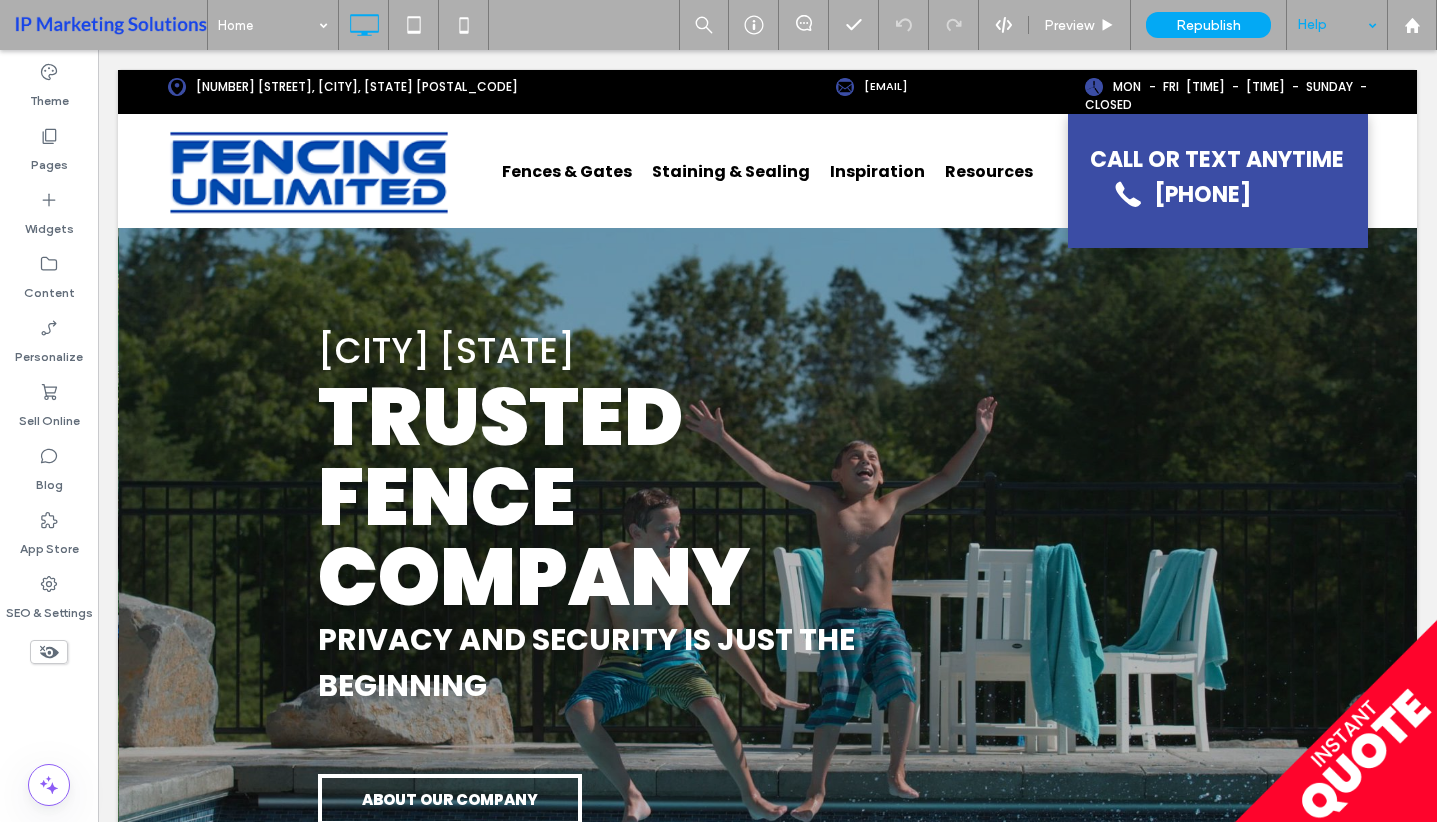 click on "Help" at bounding box center (1337, 25) 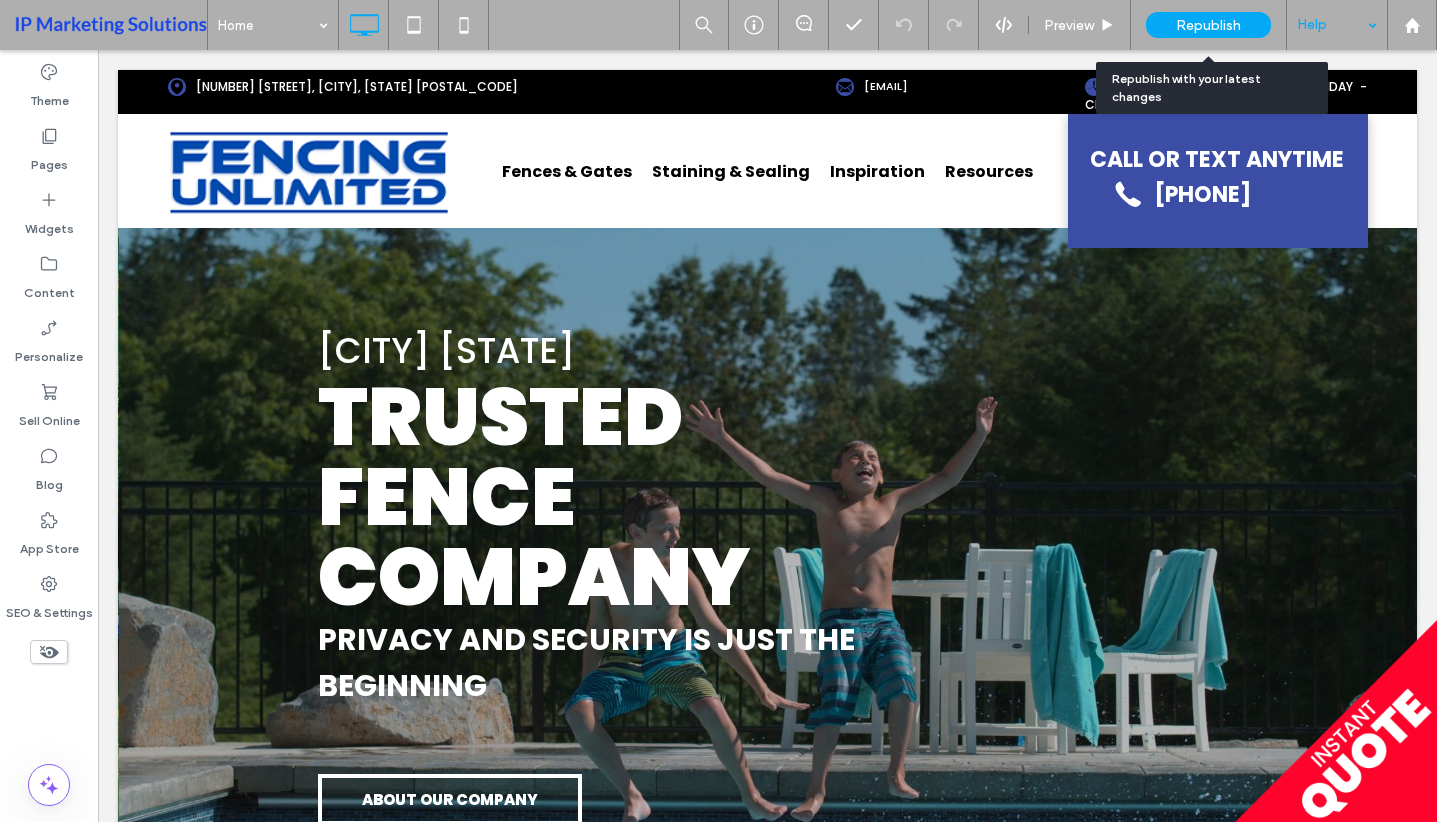 click on "Republish" at bounding box center [1208, 25] 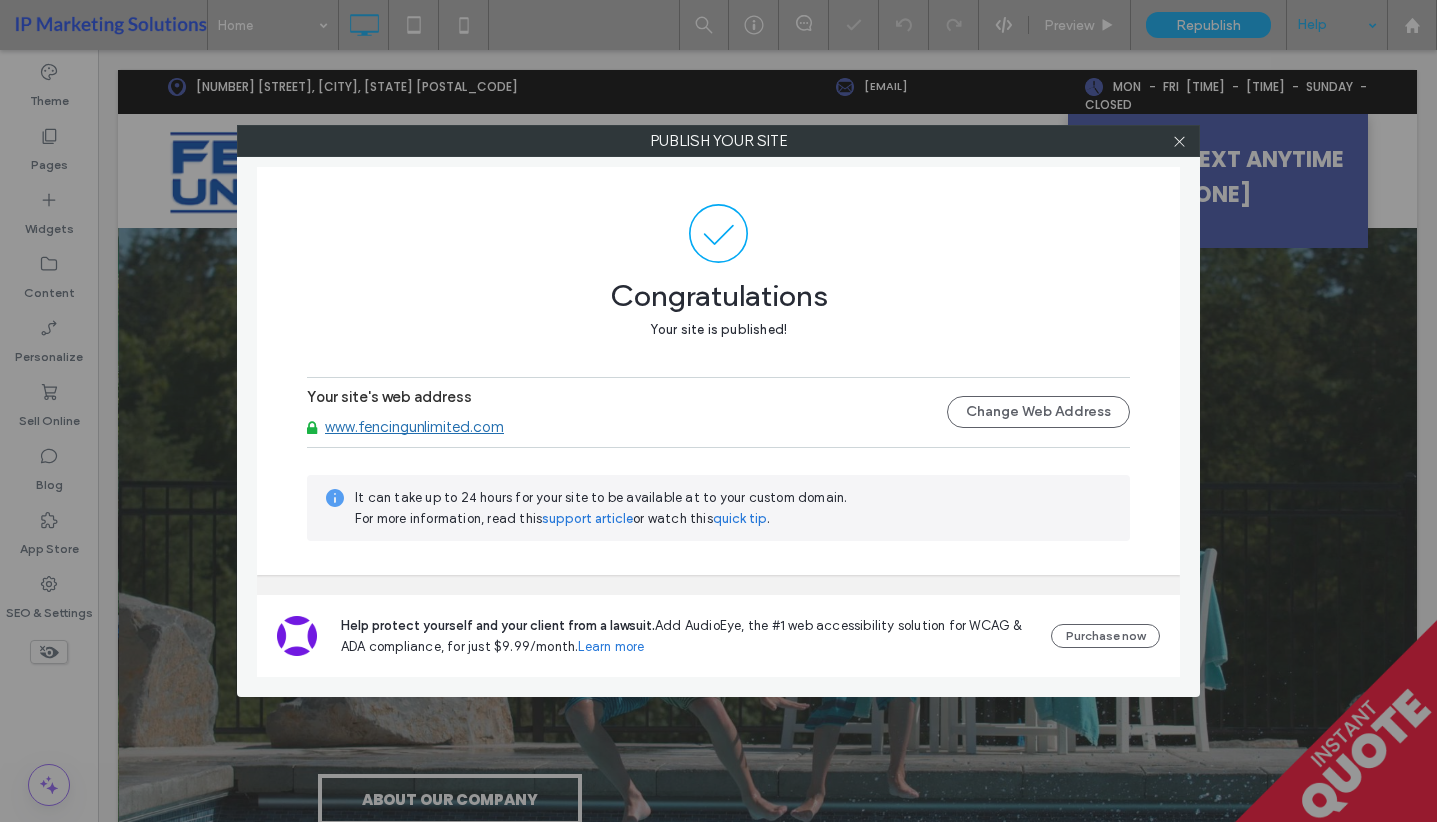 click on "www.fencingunlimited.com" at bounding box center [414, 427] 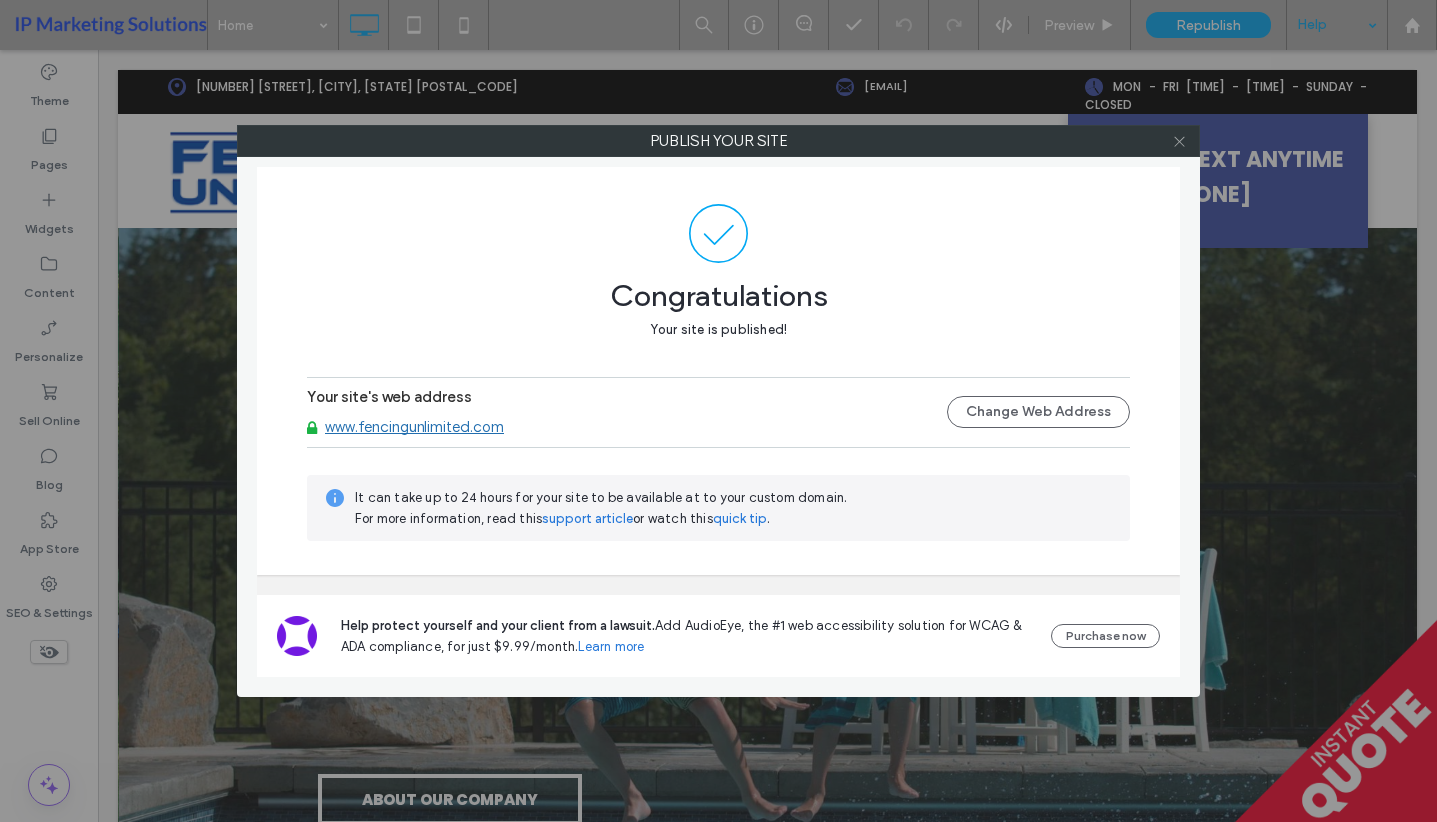 click 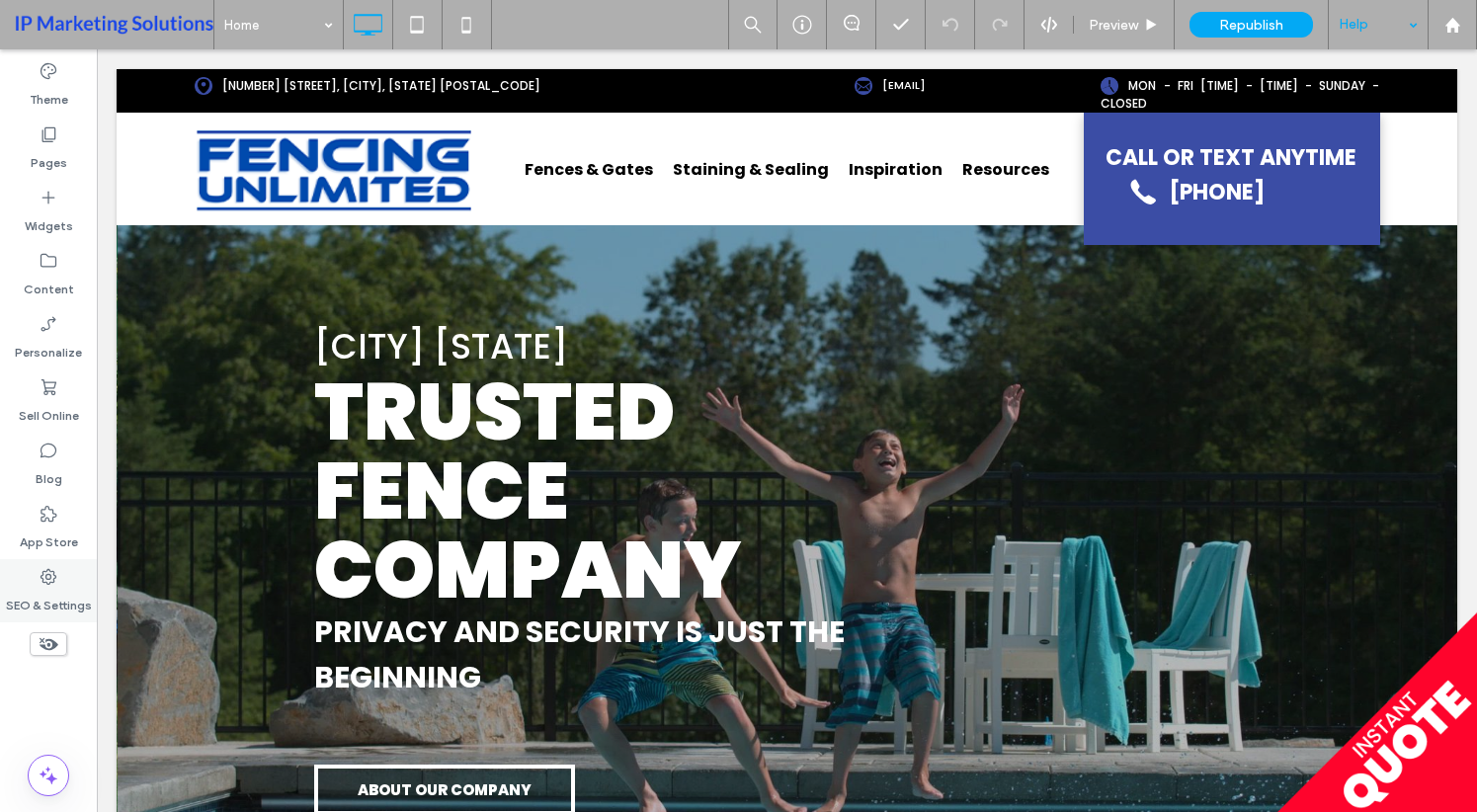 click on "SEO & Settings" at bounding box center [48, 601] 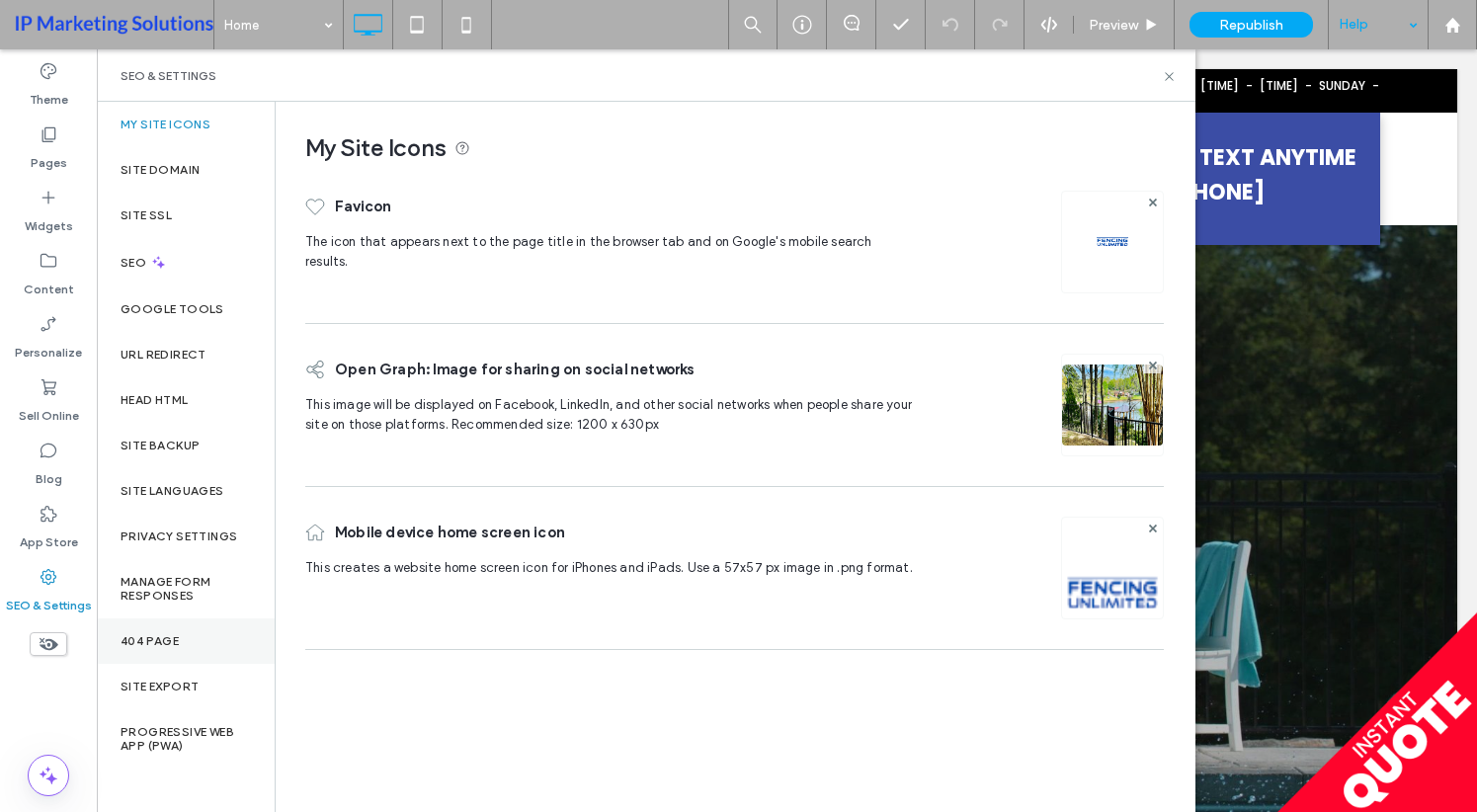 click on "404 Page" at bounding box center (186, 641) 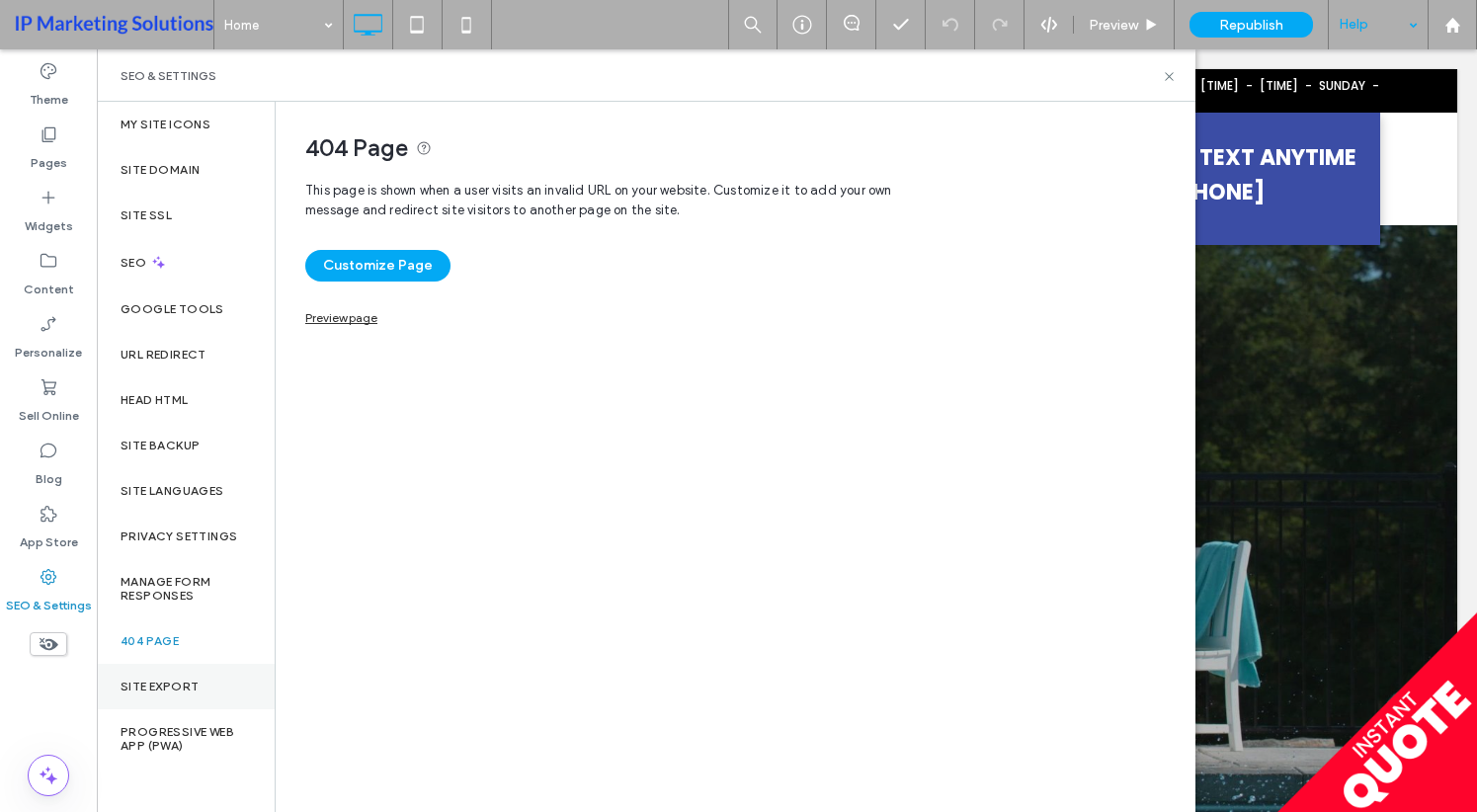 click on "Site Export" at bounding box center [186, 687] 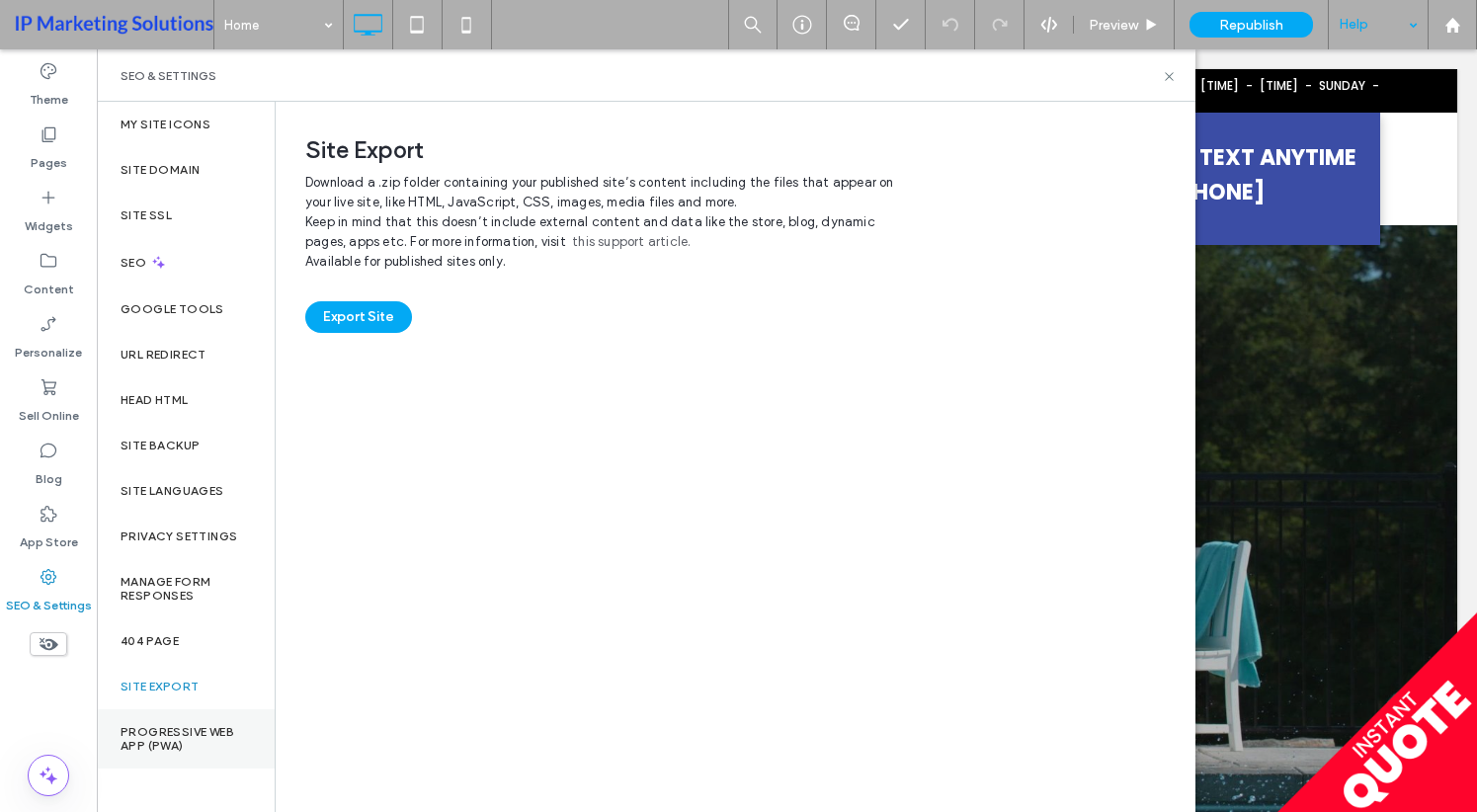 click on "Progressive Web App (PWA)" at bounding box center (186, 739) 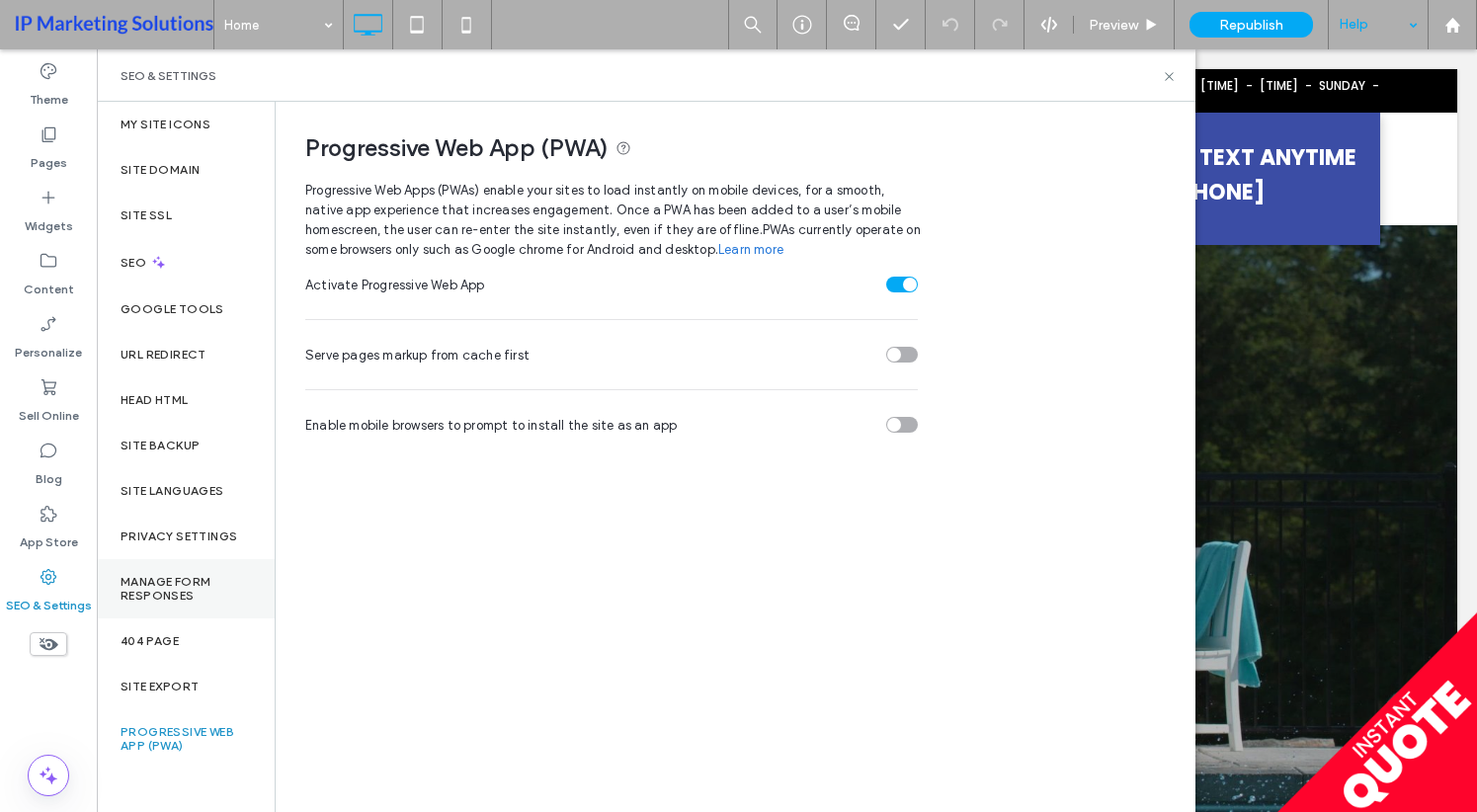 click on "Manage Form Responses" at bounding box center (186, 589) 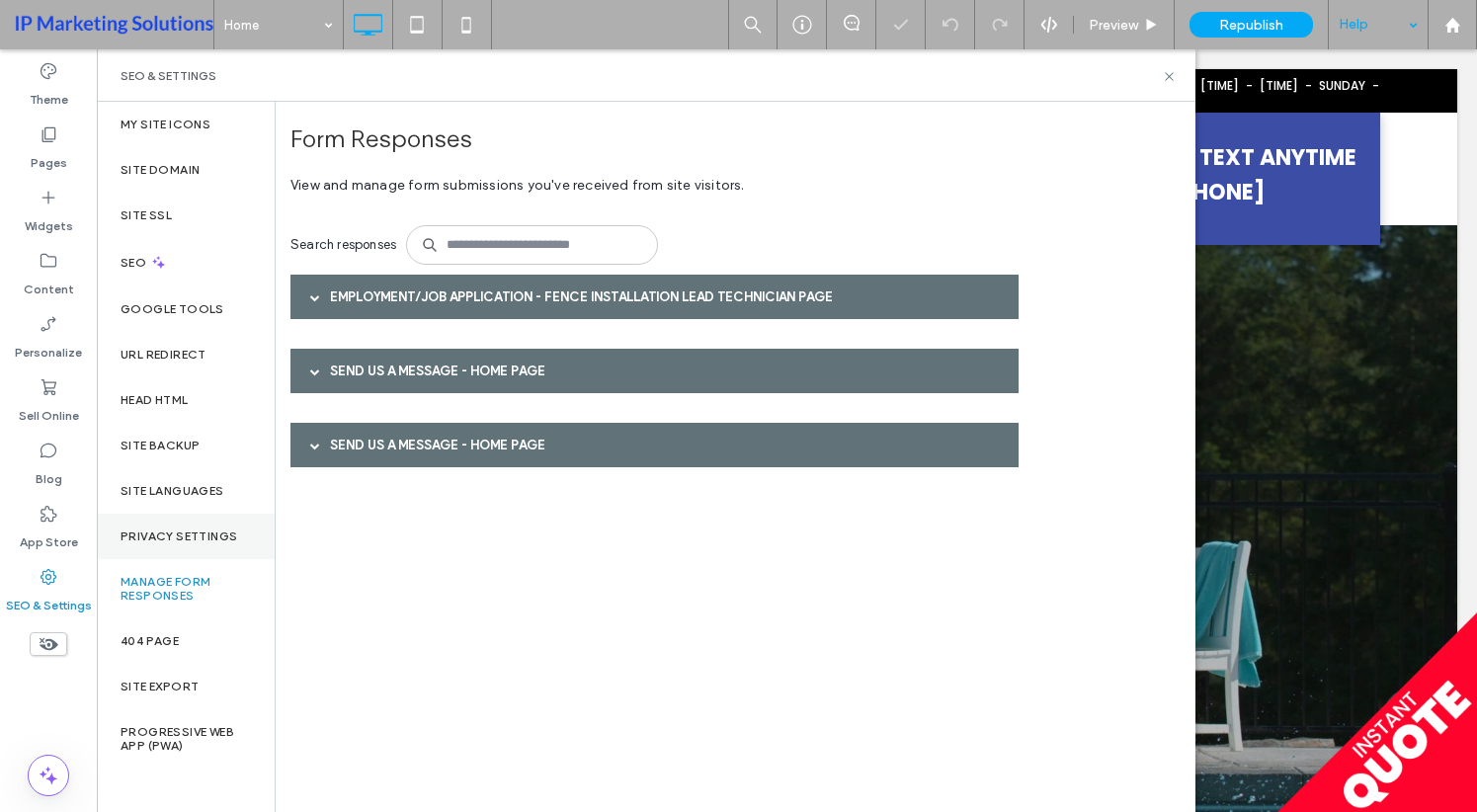 click on "Privacy Settings" at bounding box center [179, 536] 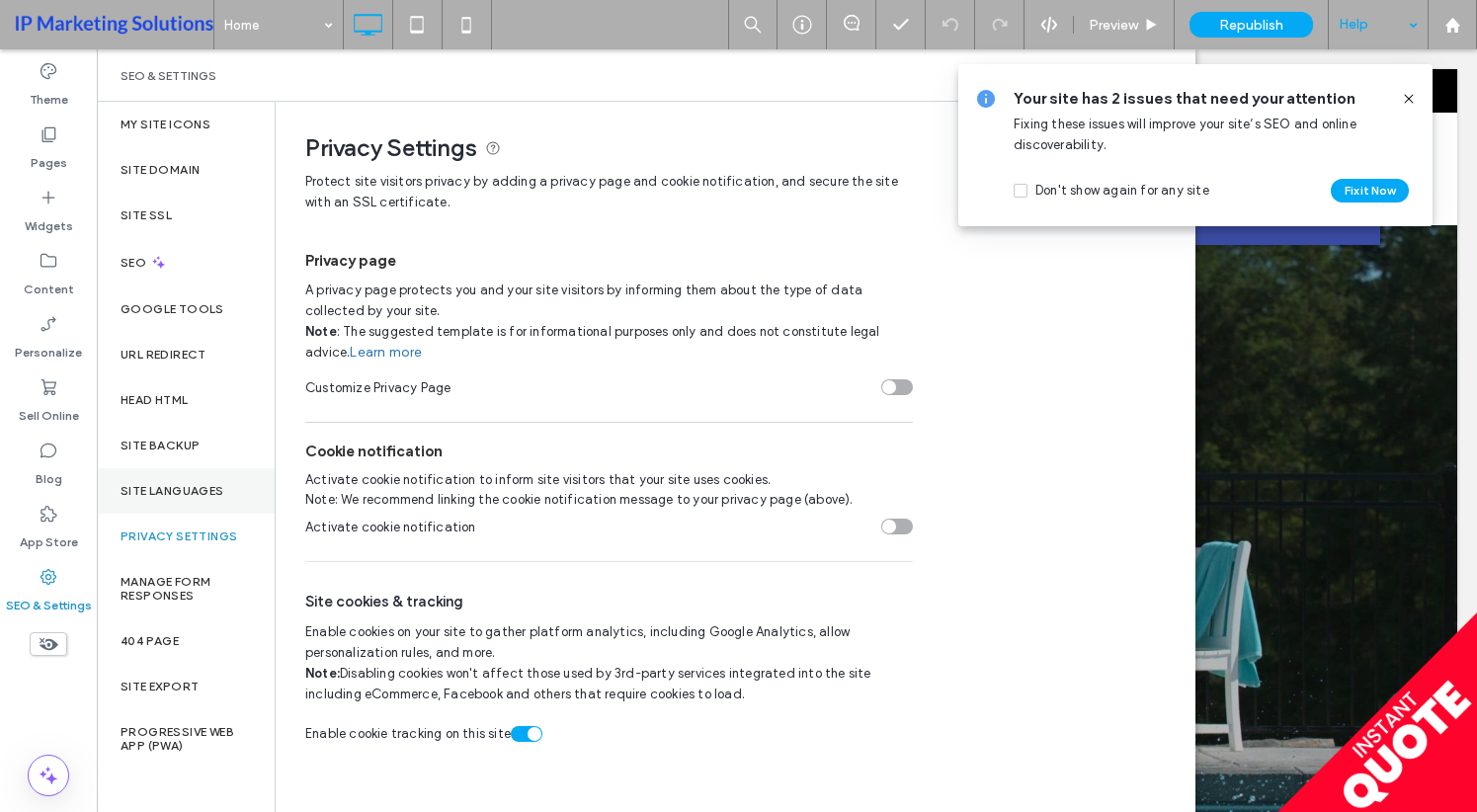 click on "Site Languages" at bounding box center [172, 491] 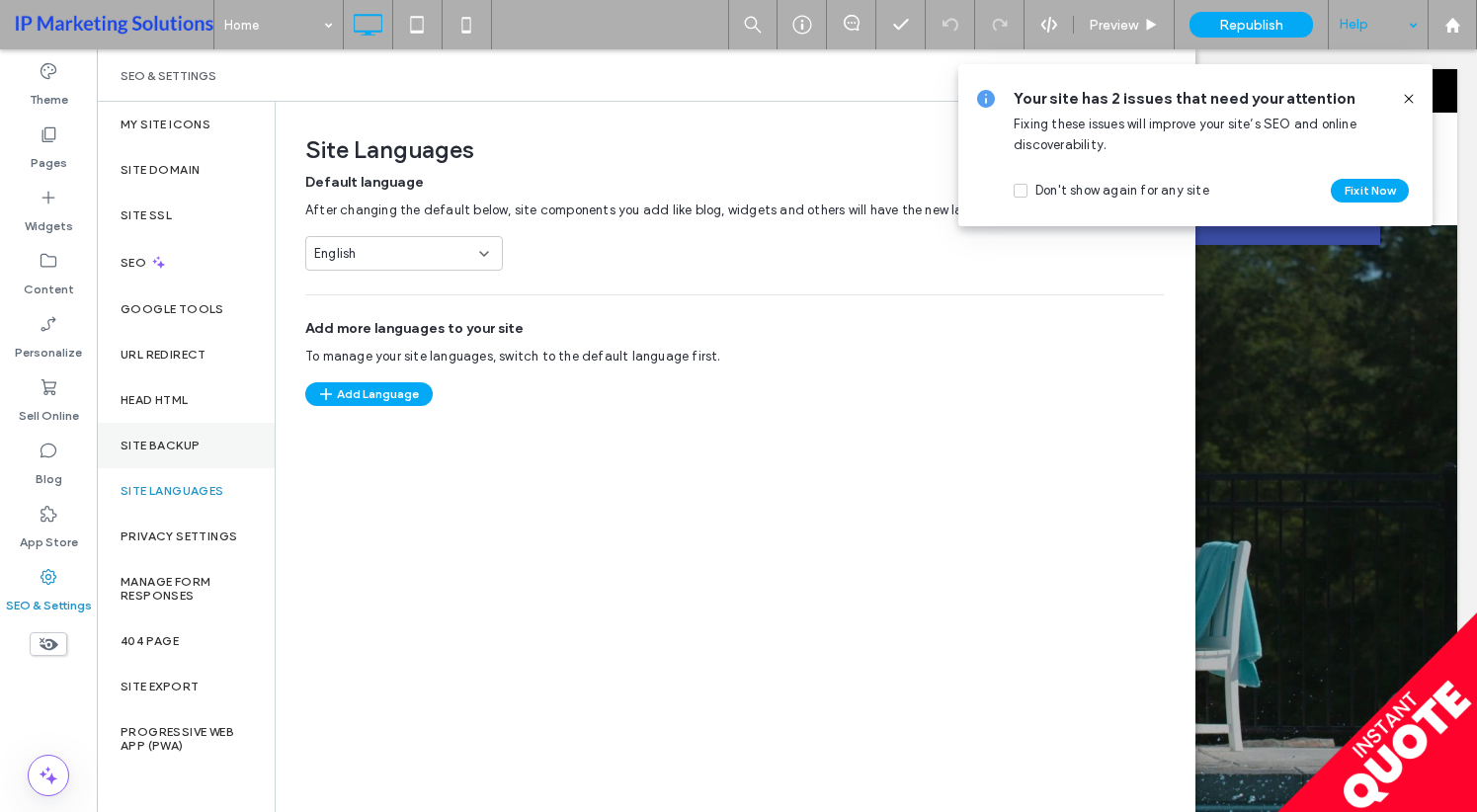 click on "Site Backup" at bounding box center [186, 446] 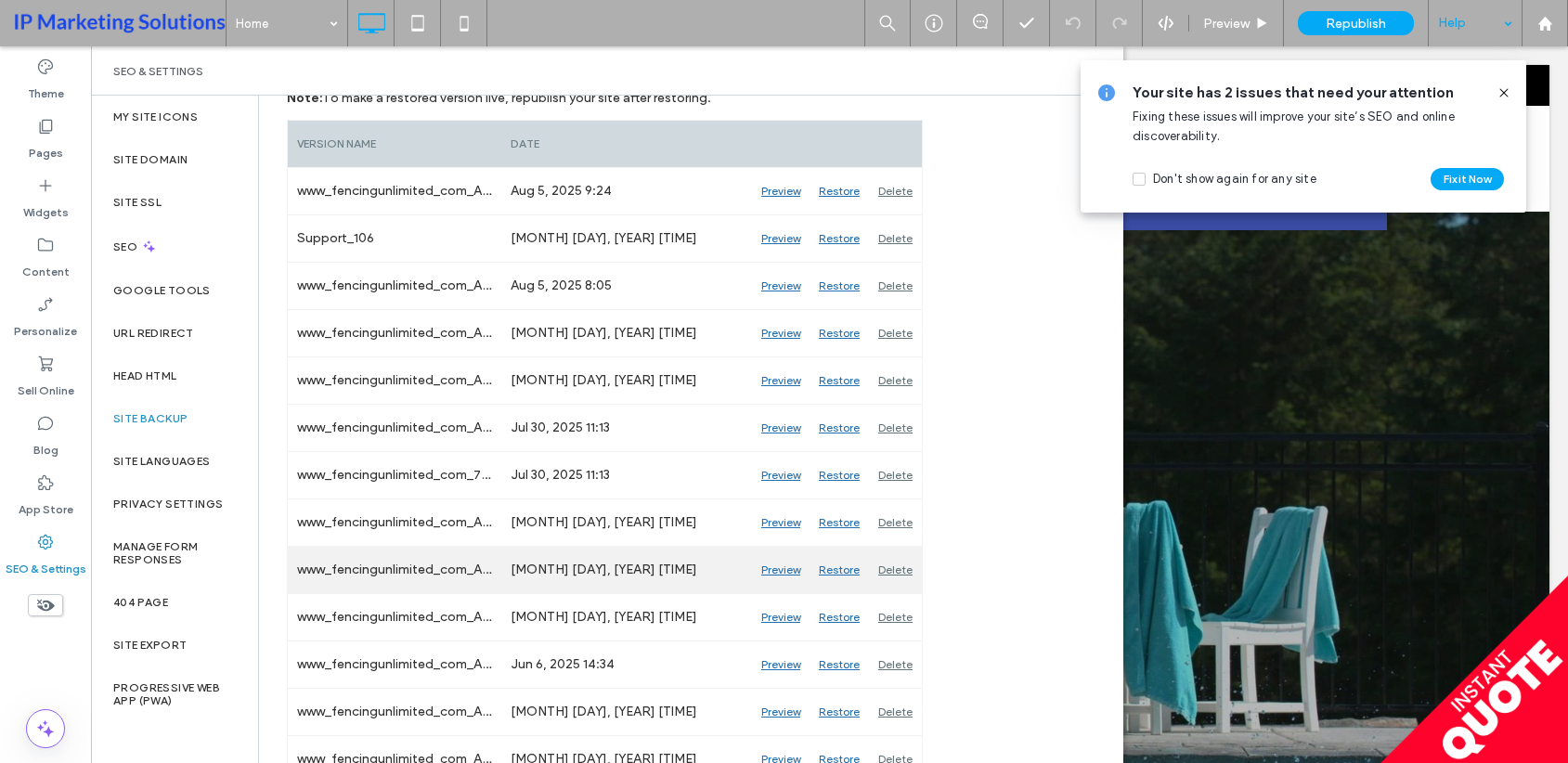 scroll, scrollTop: 278, scrollLeft: 0, axis: vertical 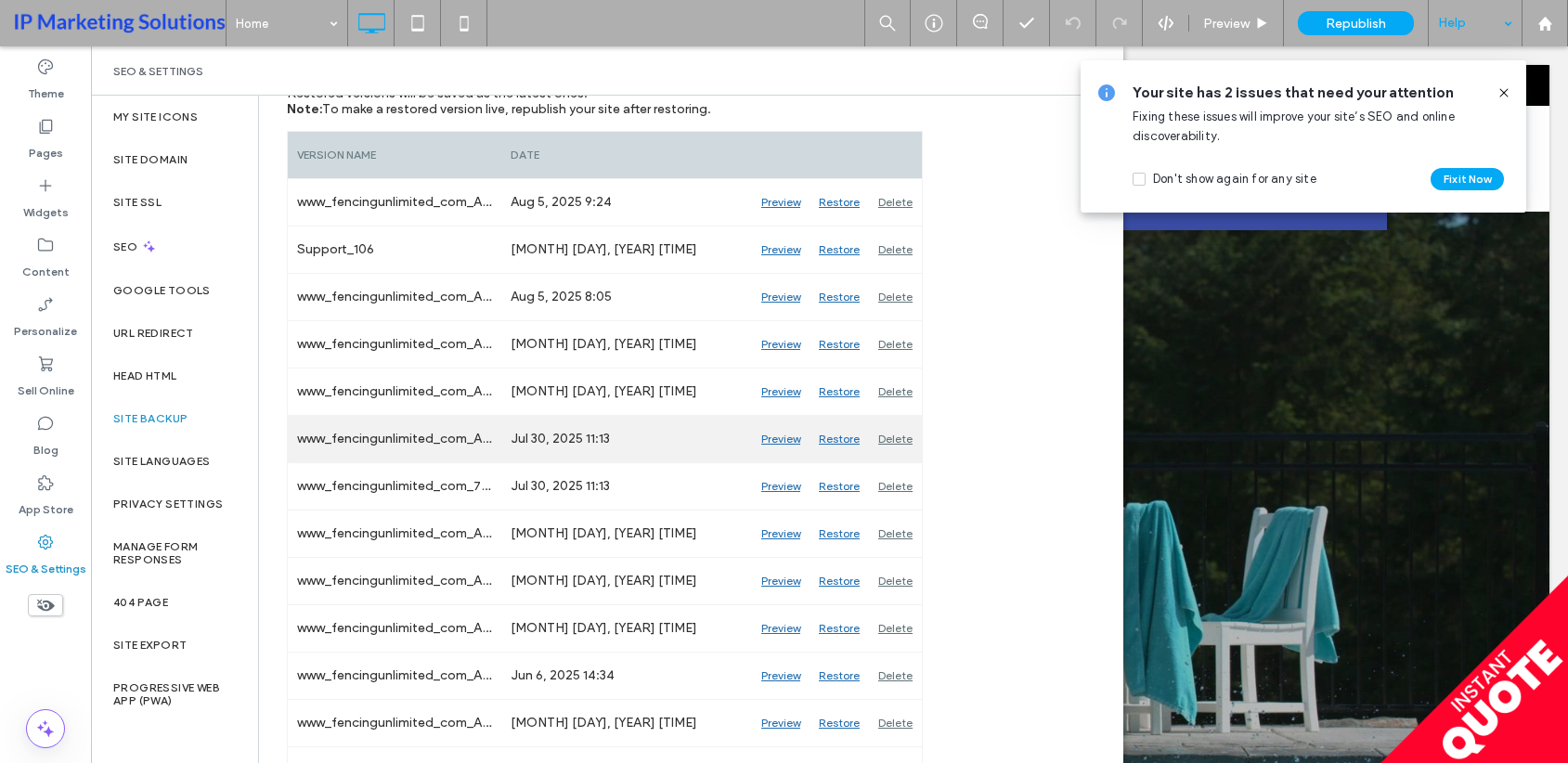 click on "Preview" at bounding box center [781, 439] 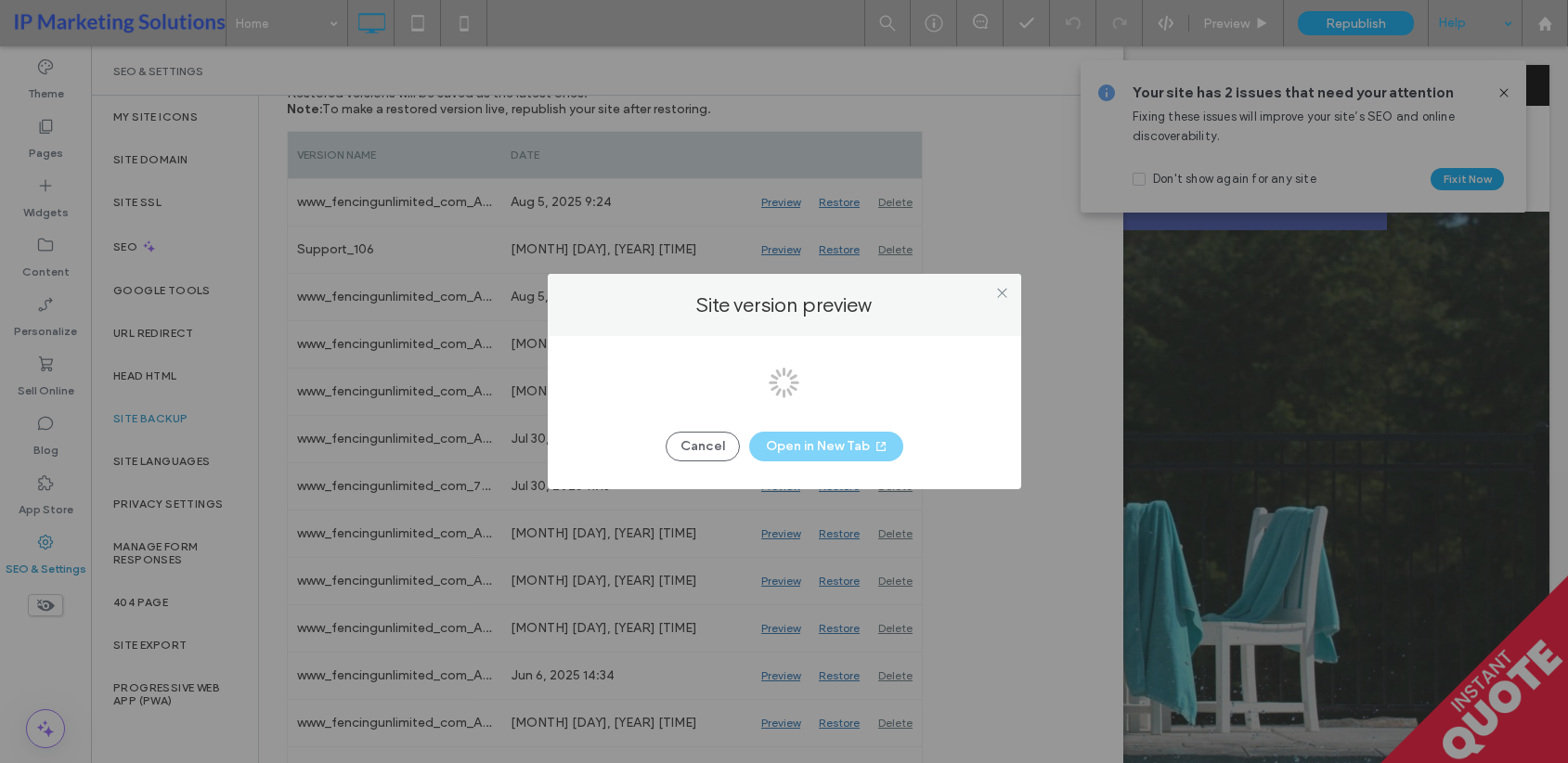click at bounding box center [784, 382] 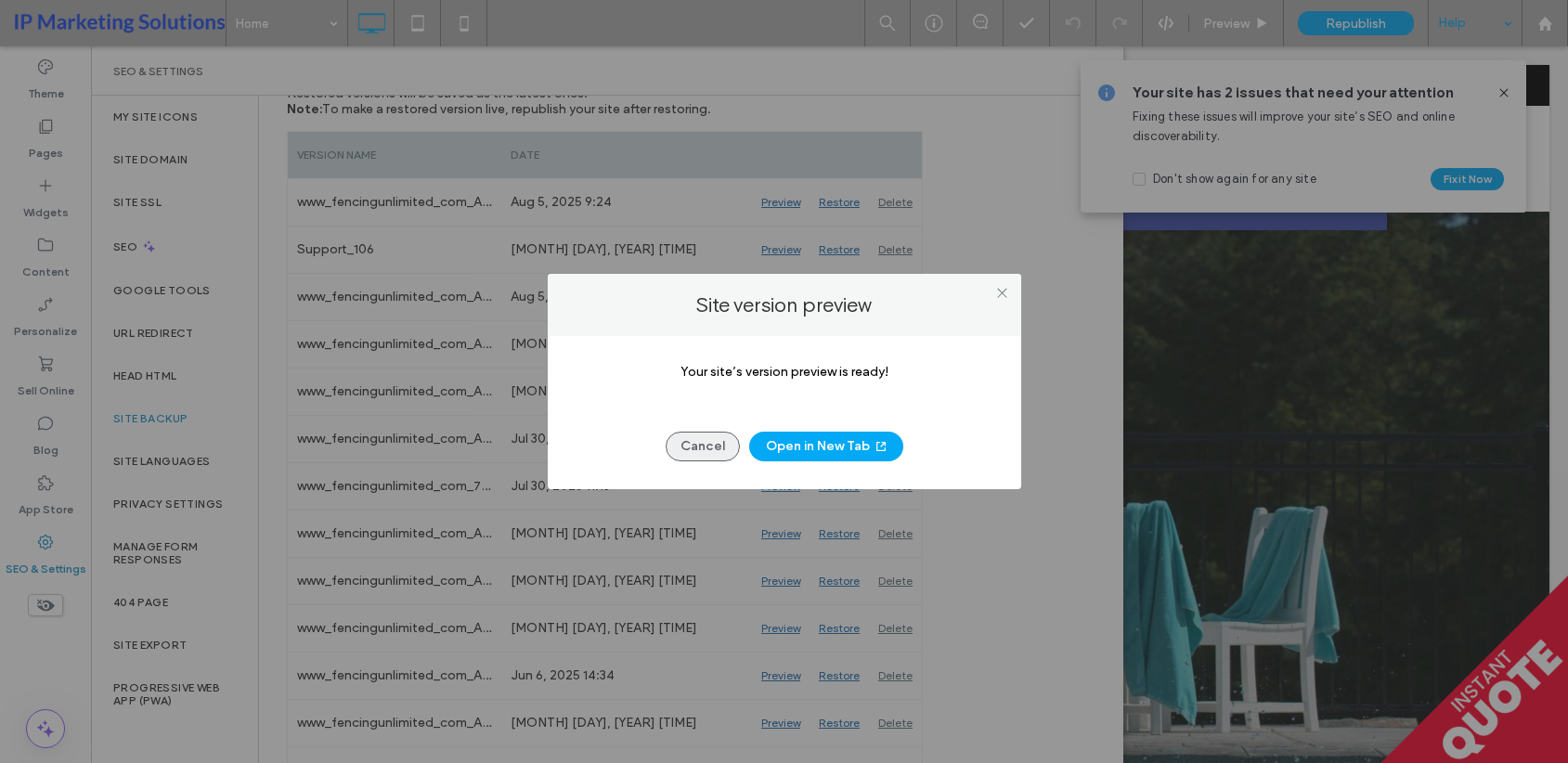 click on "Cancel" at bounding box center [703, 446] 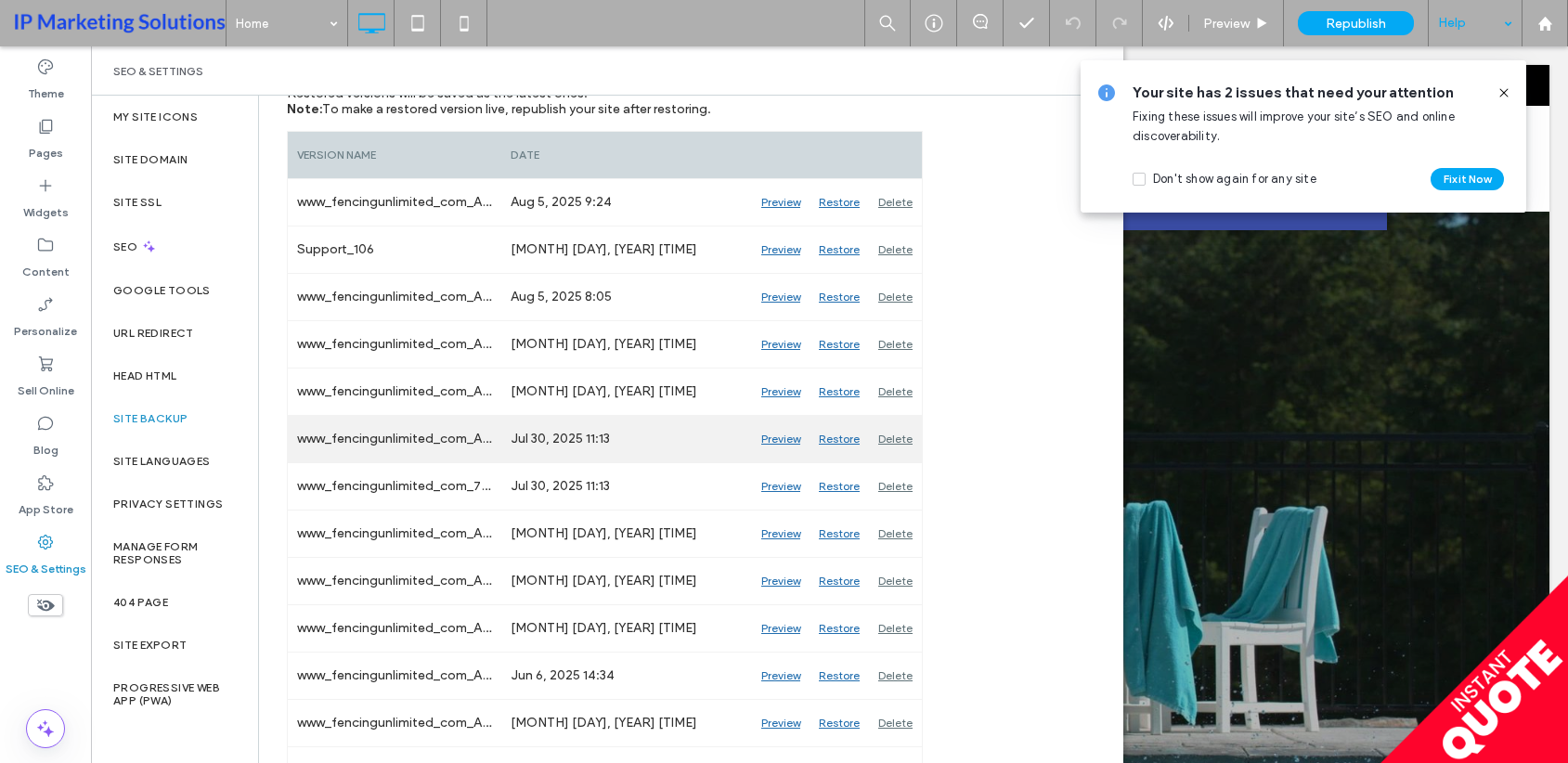 click on "www_fencingunlimited_com_Auto_102" at bounding box center (395, 439) 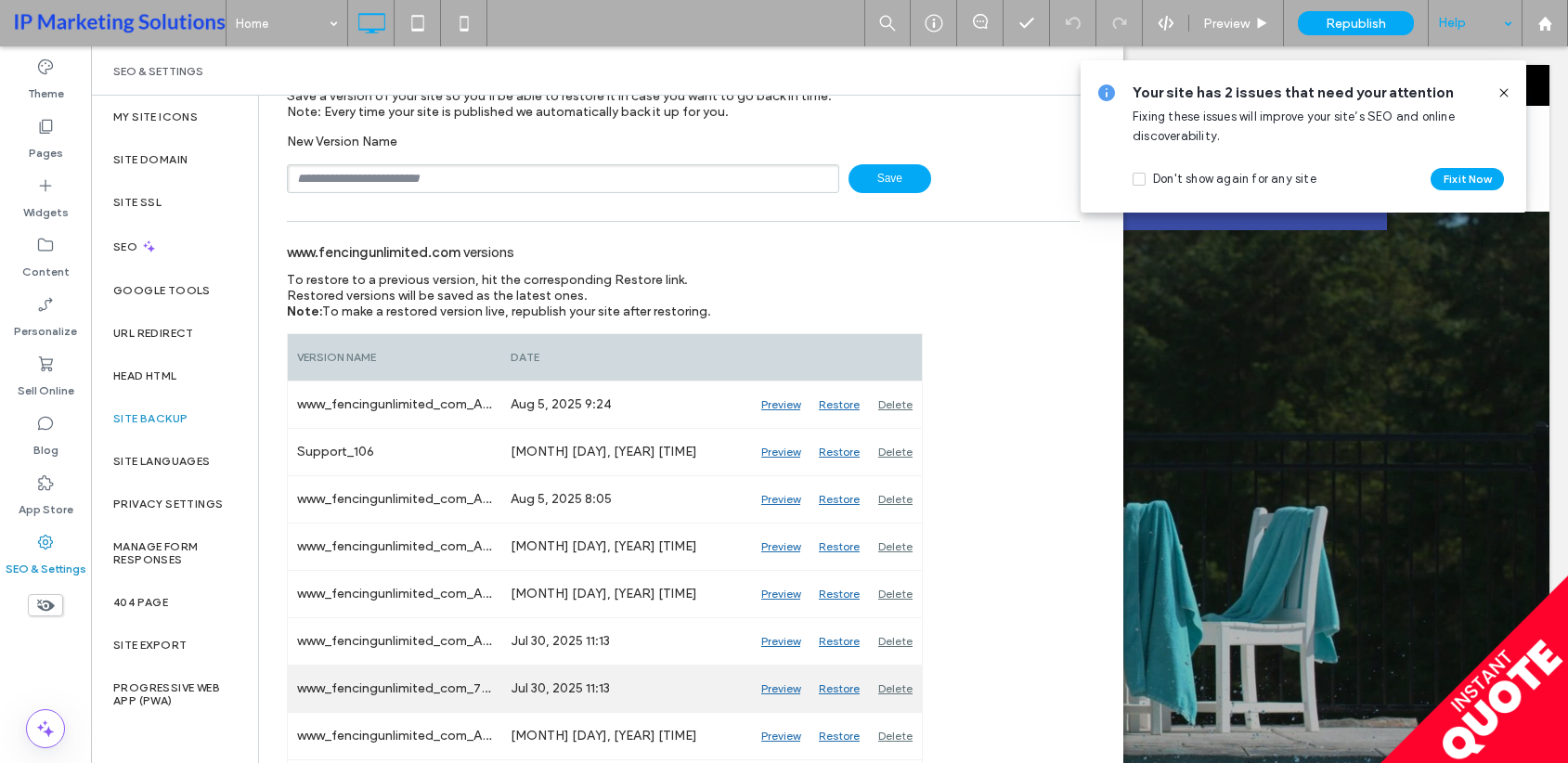 scroll, scrollTop: 0, scrollLeft: 0, axis: both 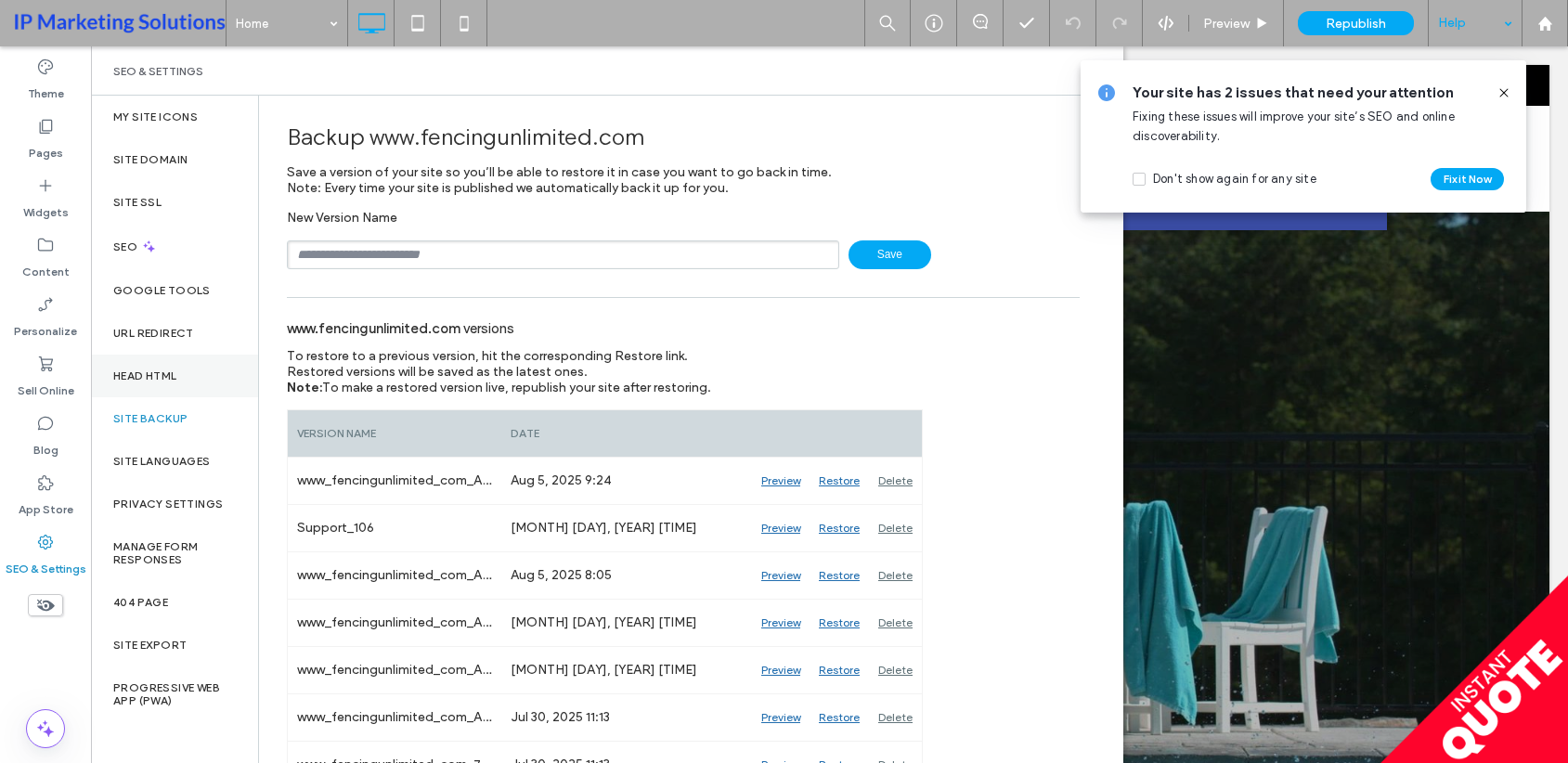 click on "Head HTML" at bounding box center (145, 376) 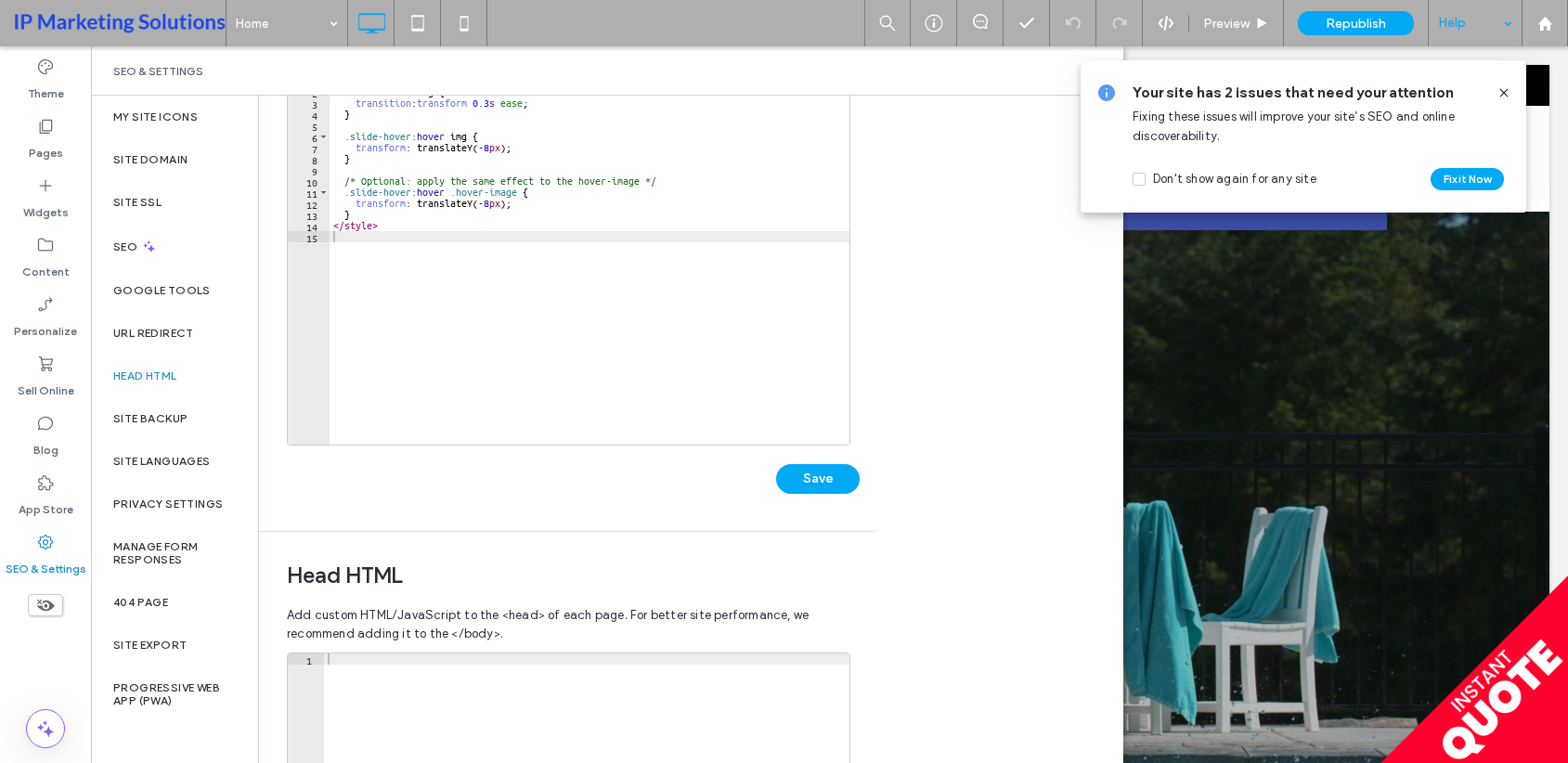 scroll, scrollTop: 0, scrollLeft: 0, axis: both 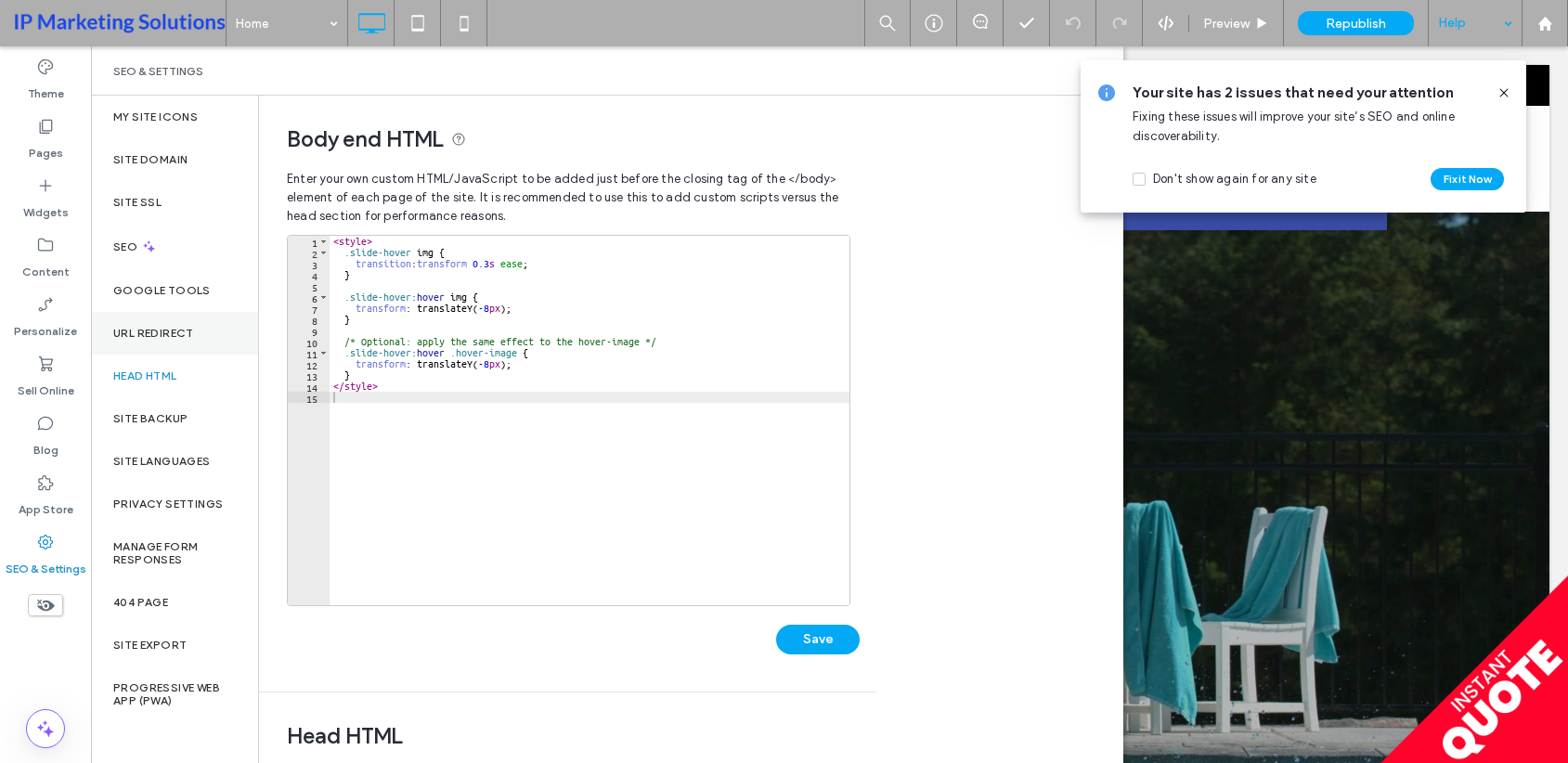 click on "URL Redirect" at bounding box center (175, 333) 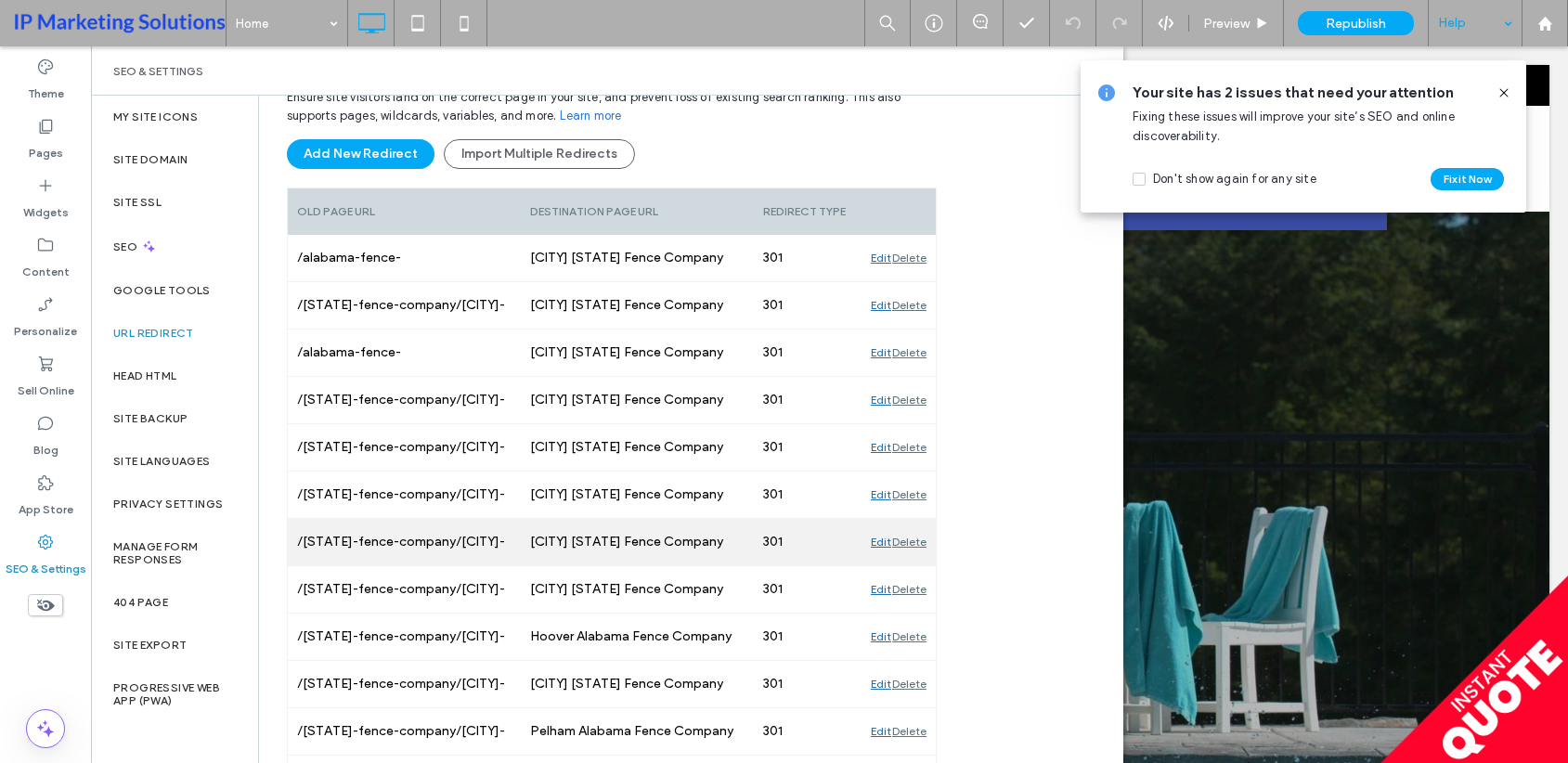 scroll, scrollTop: 0, scrollLeft: 0, axis: both 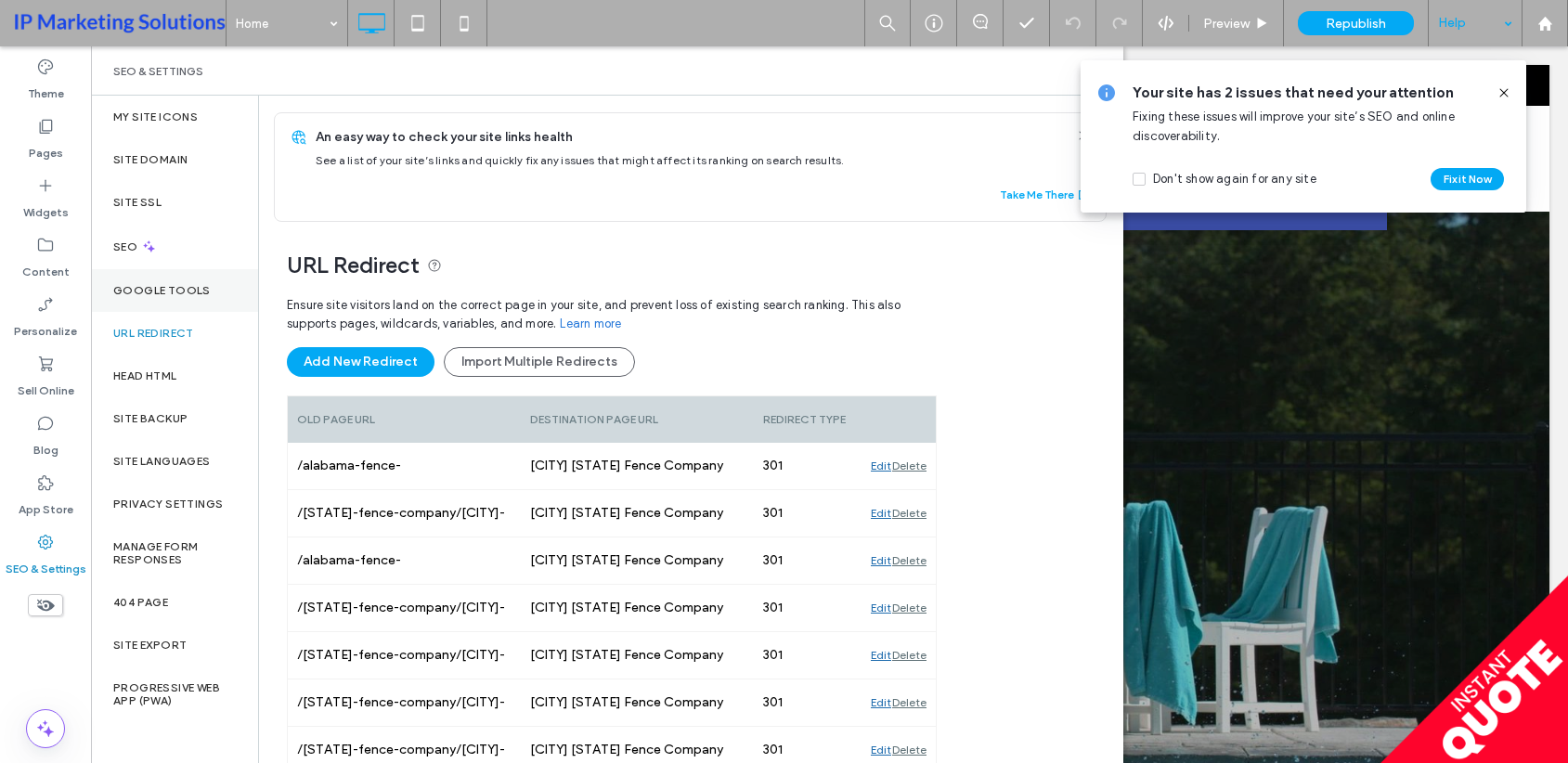 click on "Google Tools" at bounding box center [162, 291] 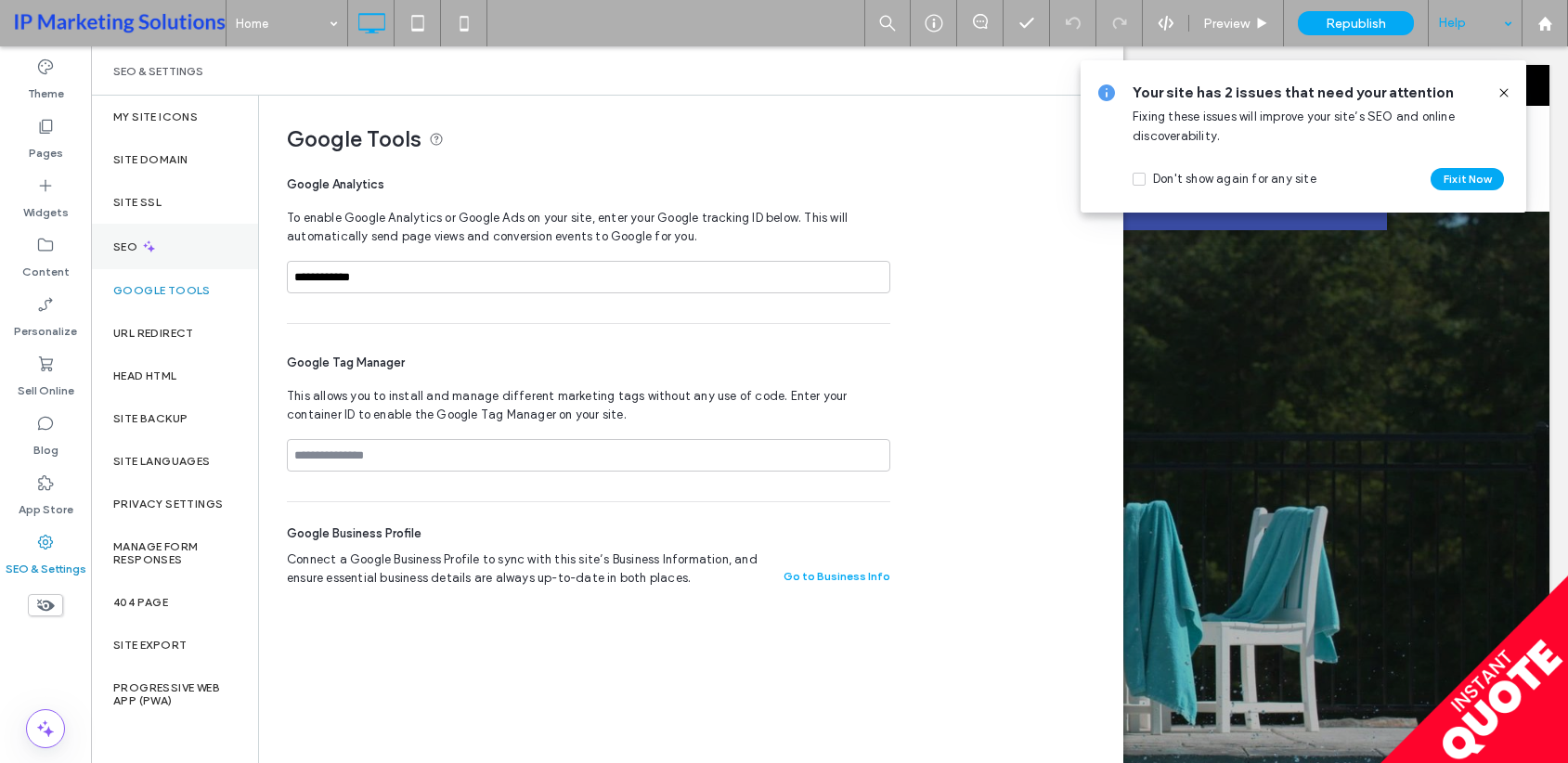 click 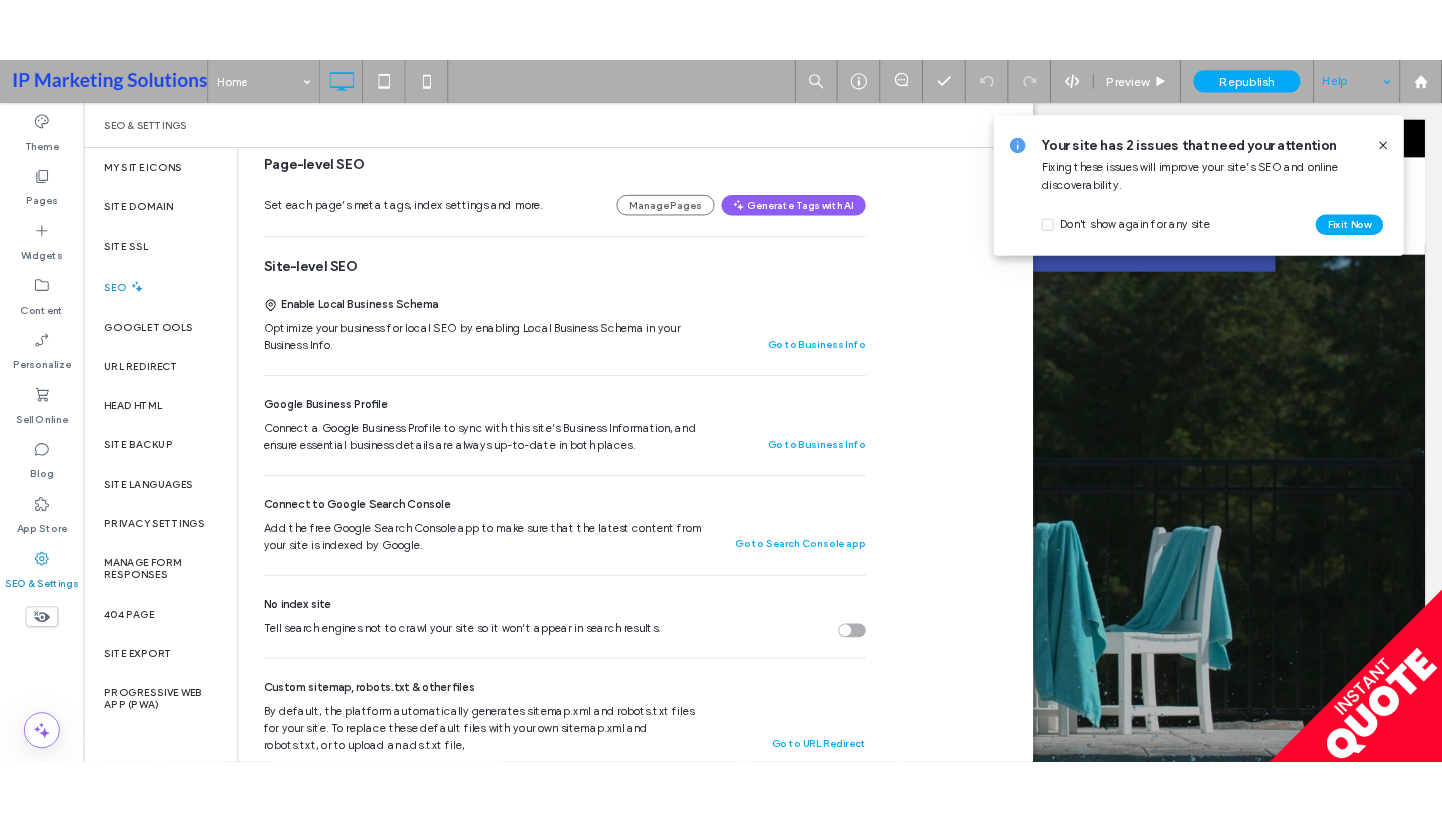 scroll, scrollTop: 0, scrollLeft: 0, axis: both 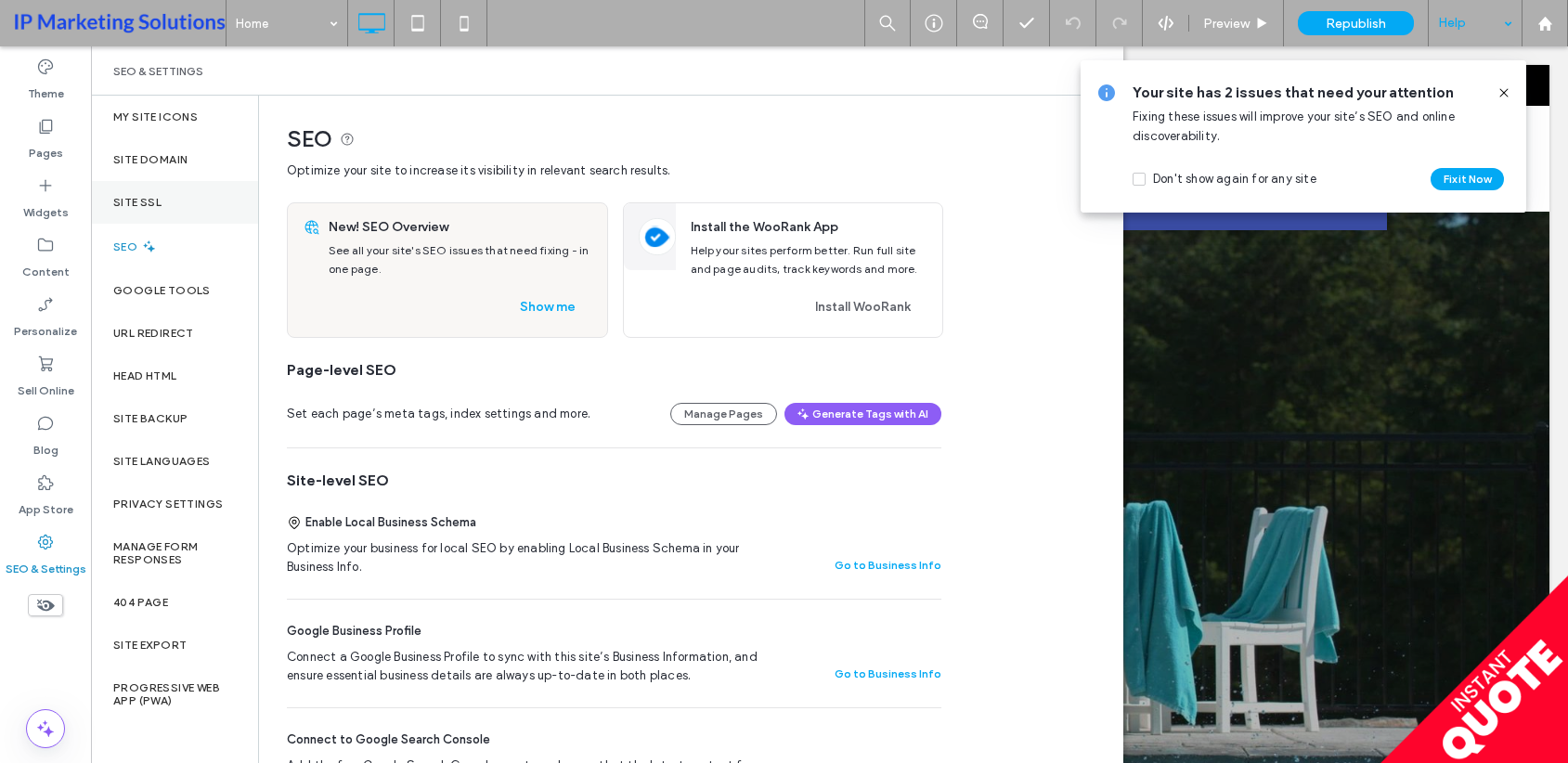 click on "Site SSL" at bounding box center (137, 202) 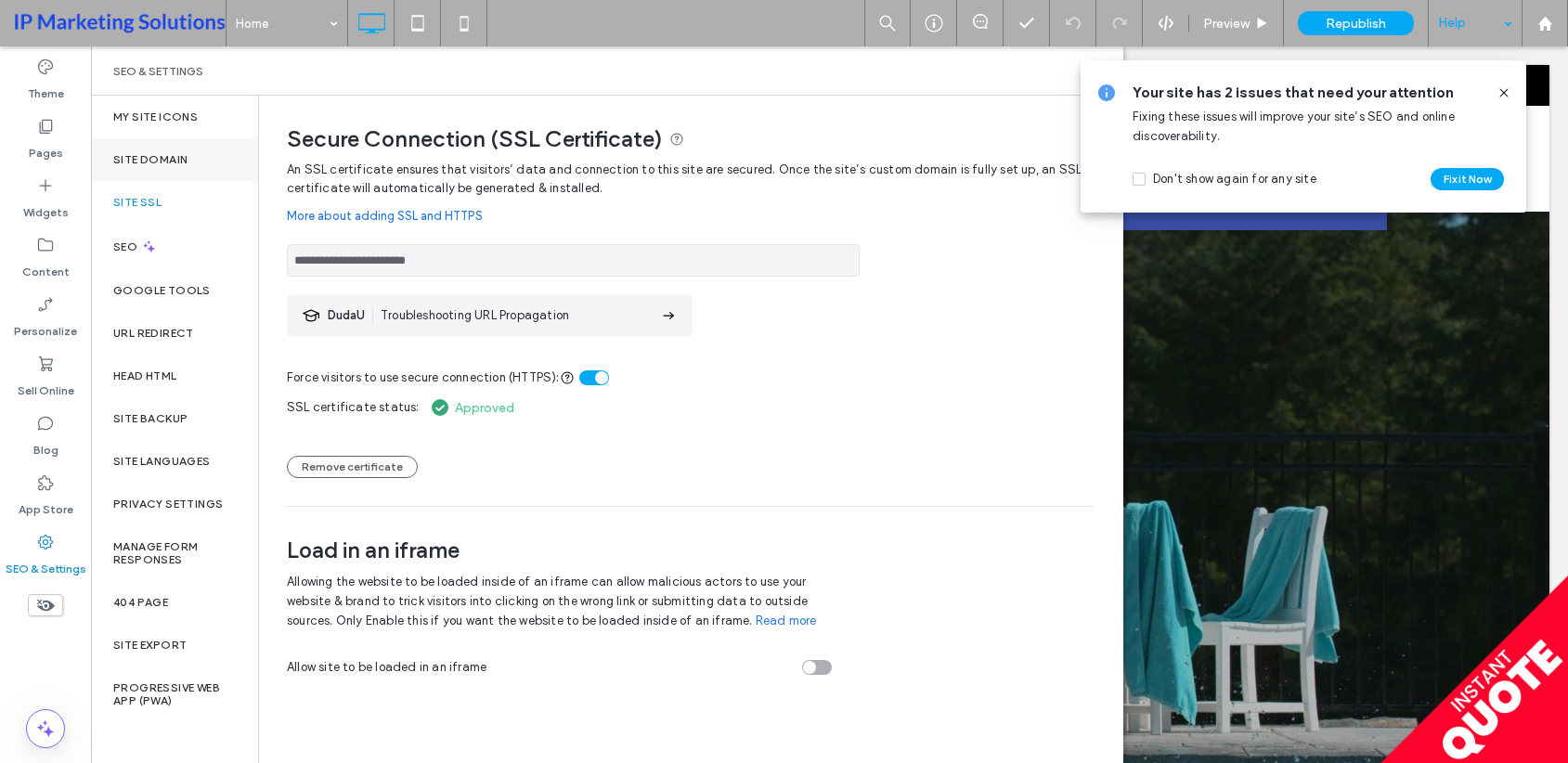 click on "Site Domain" at bounding box center (150, 160) 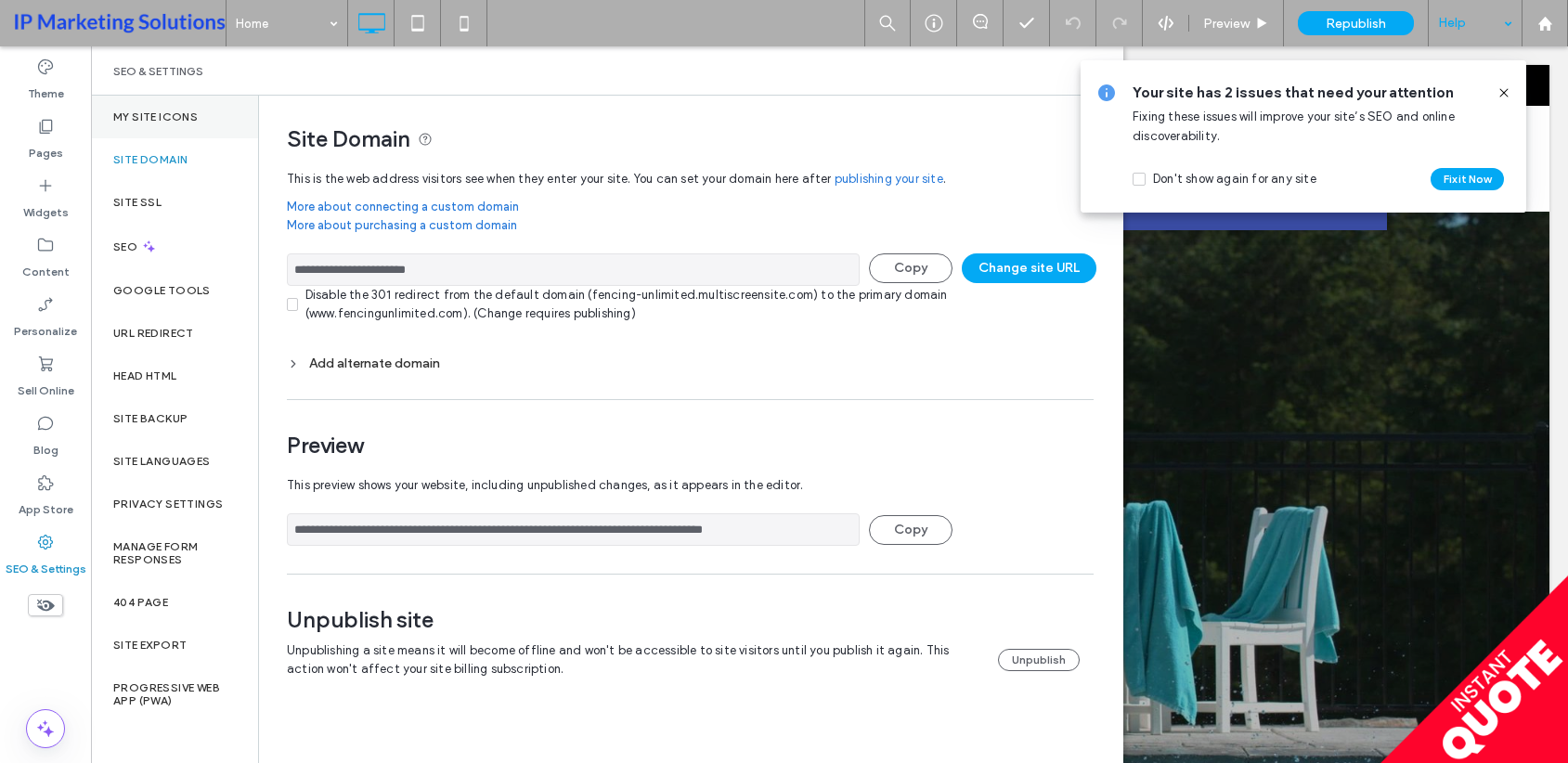click on "My Site Icons" at bounding box center (175, 117) 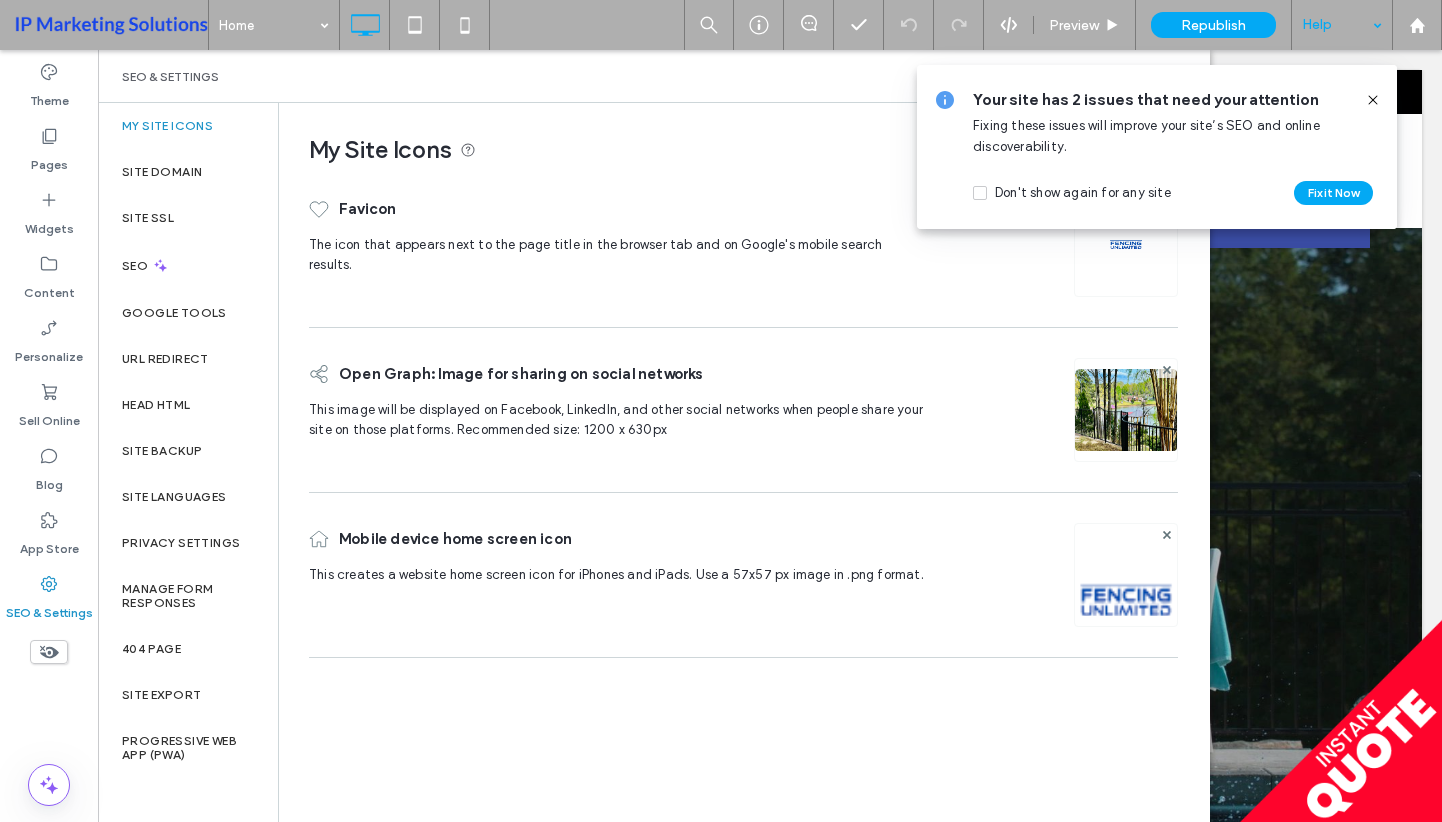 click 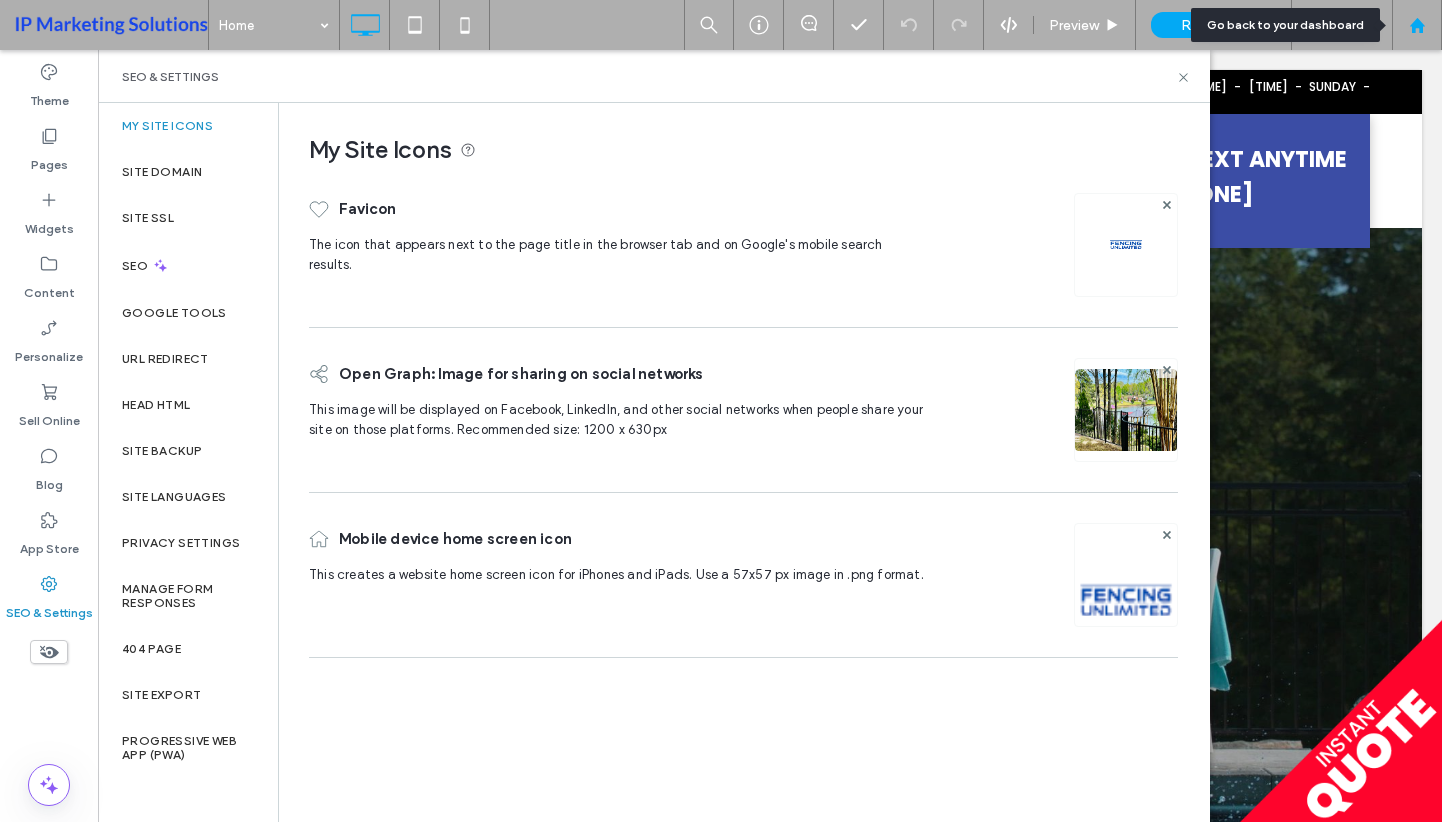 click 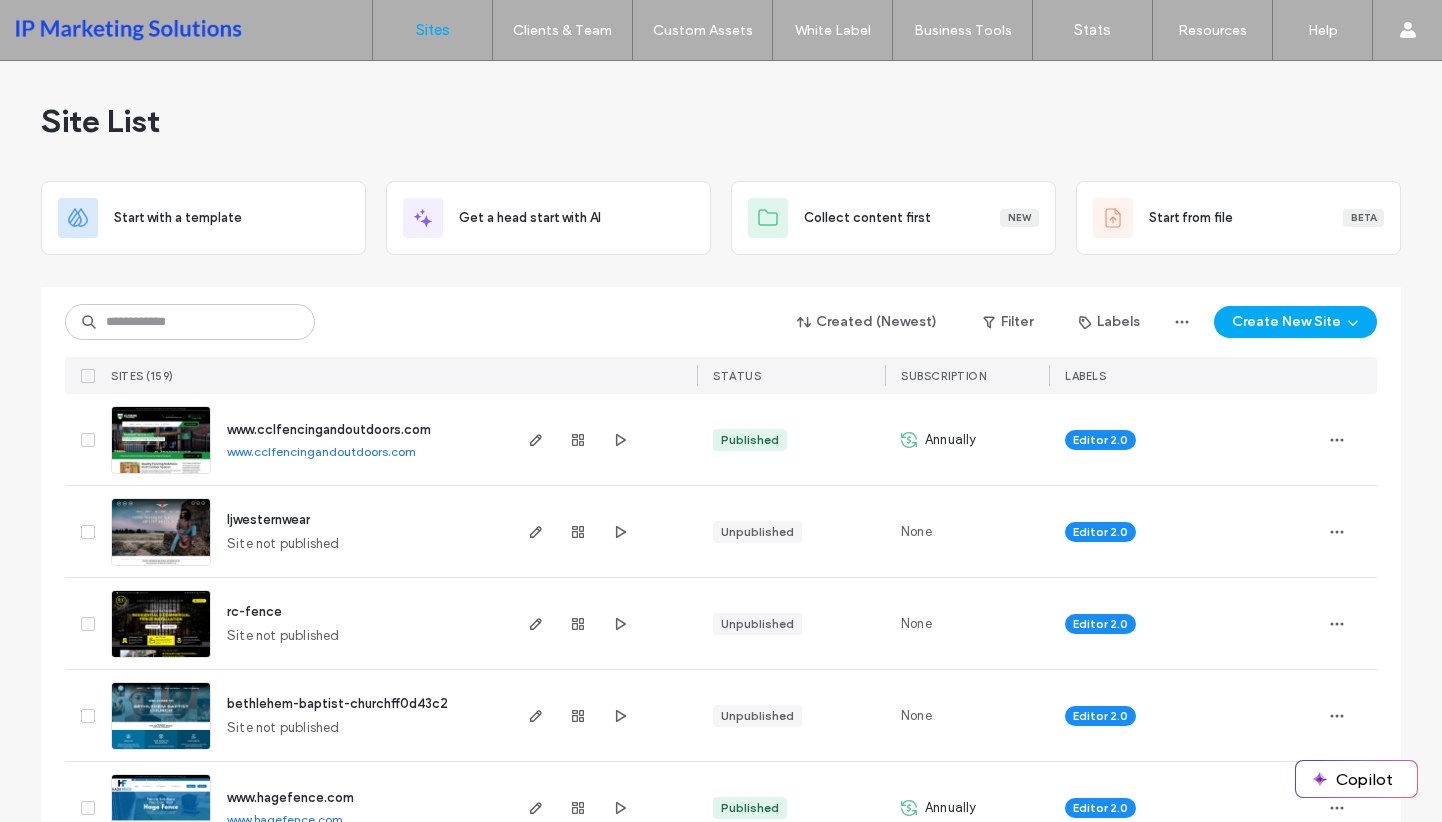 scroll, scrollTop: 0, scrollLeft: 0, axis: both 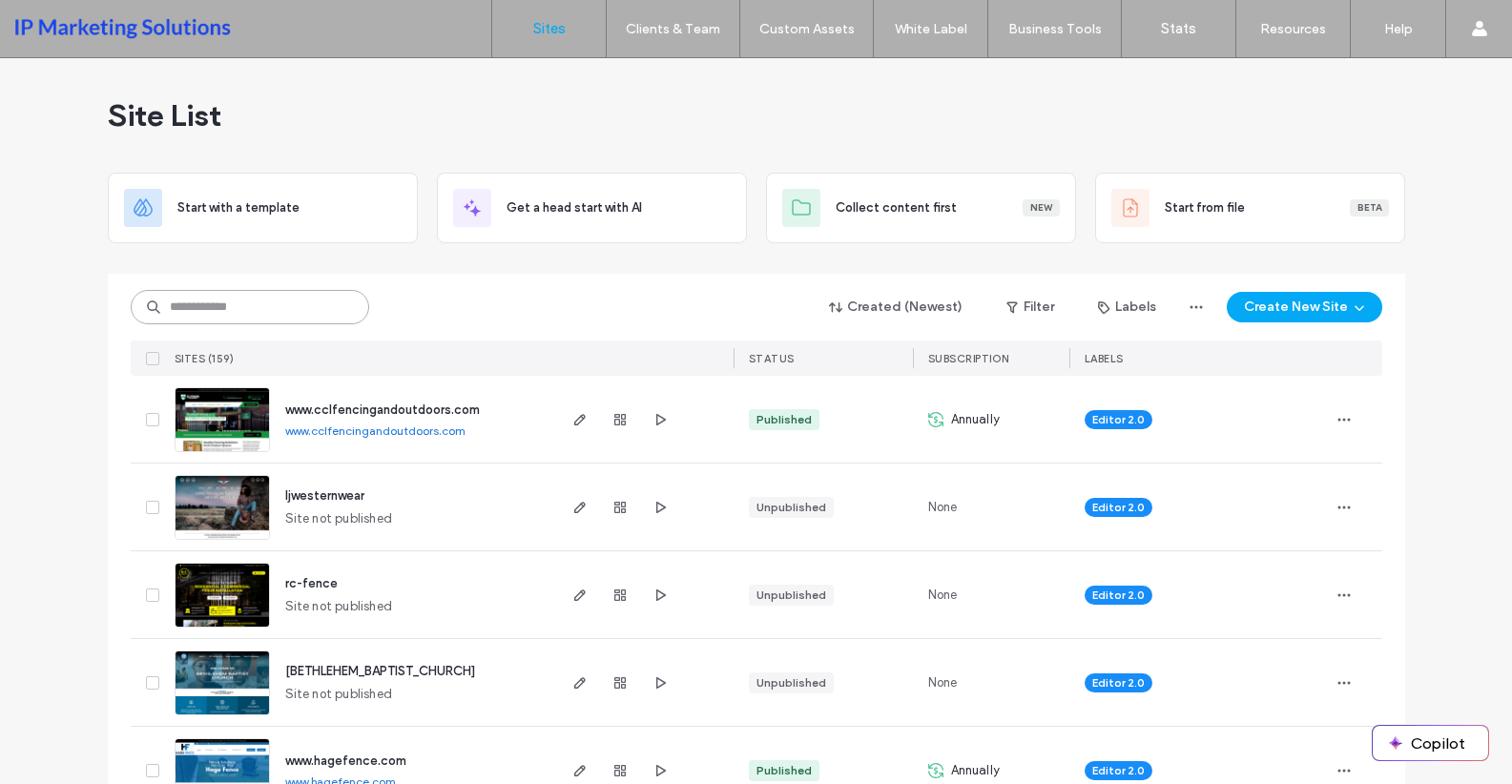 click at bounding box center [250, 307] 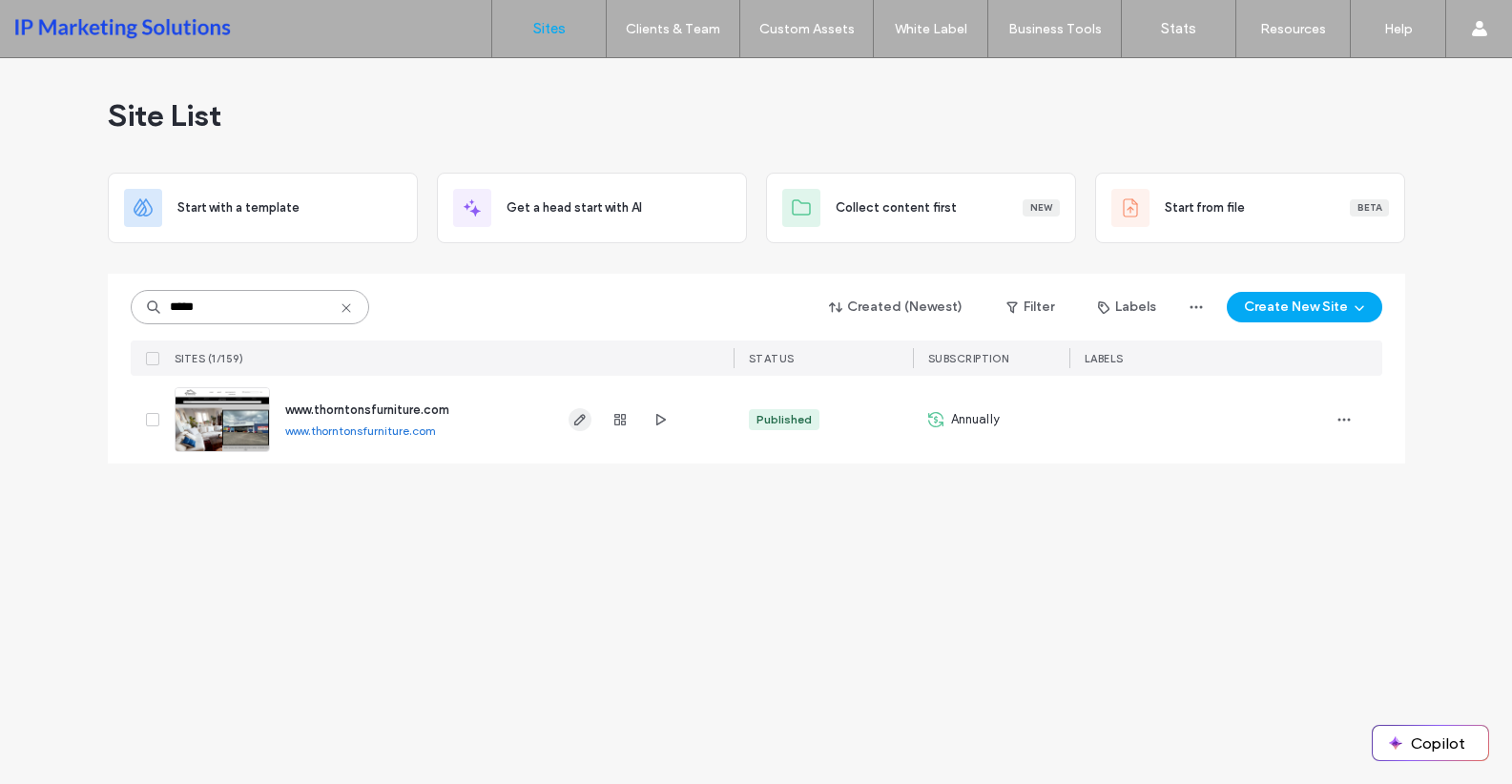 type on "*****" 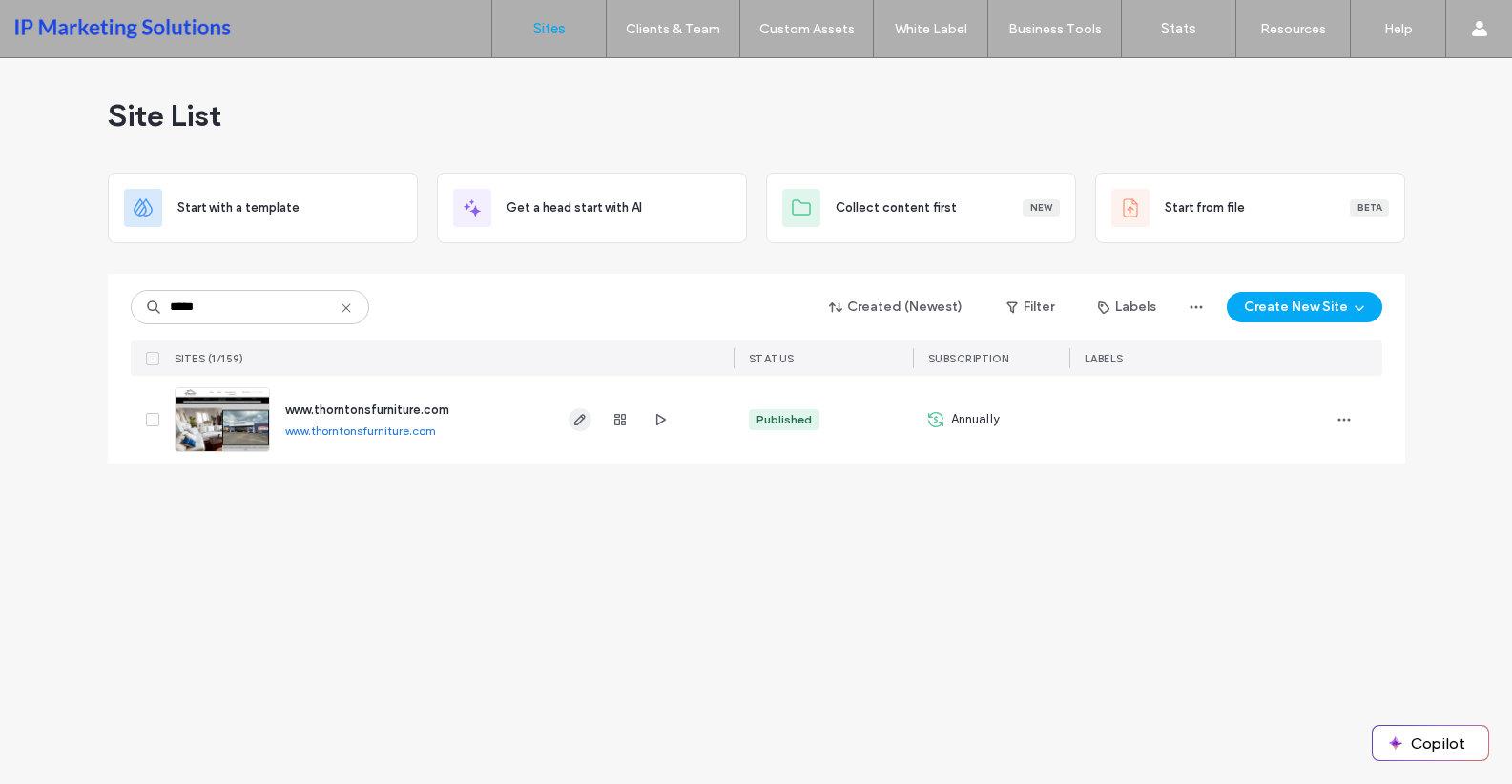 click 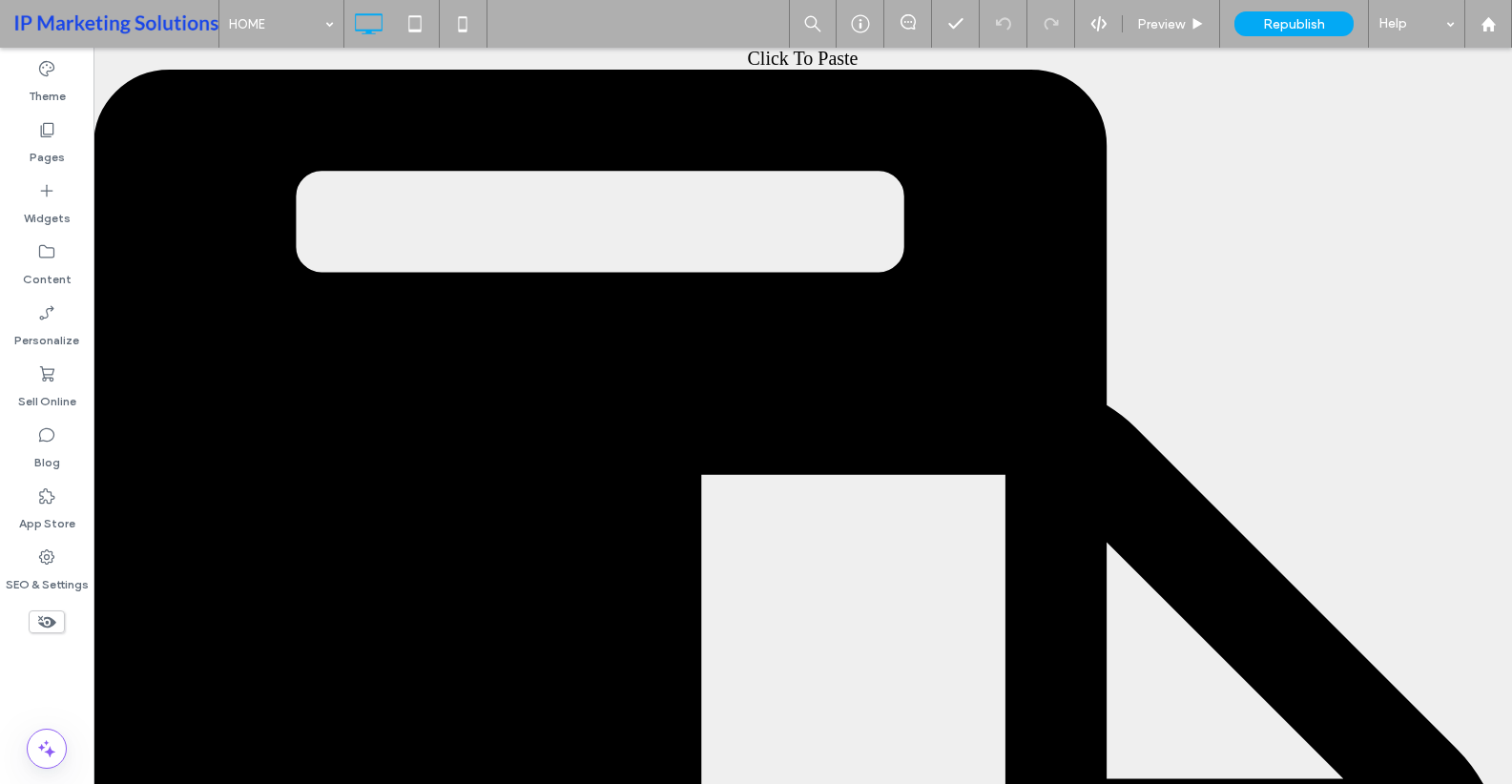 scroll, scrollTop: 0, scrollLeft: 0, axis: both 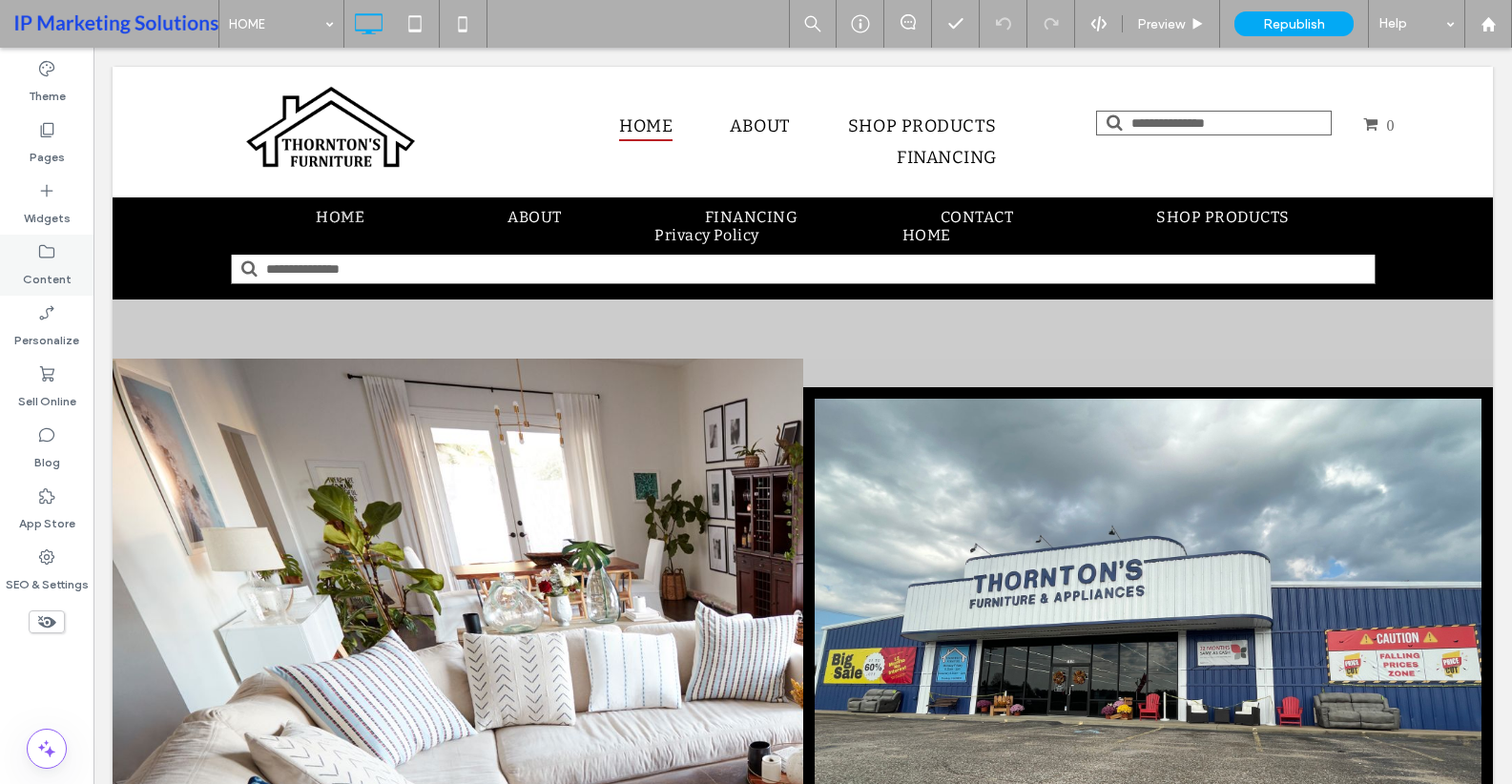 click 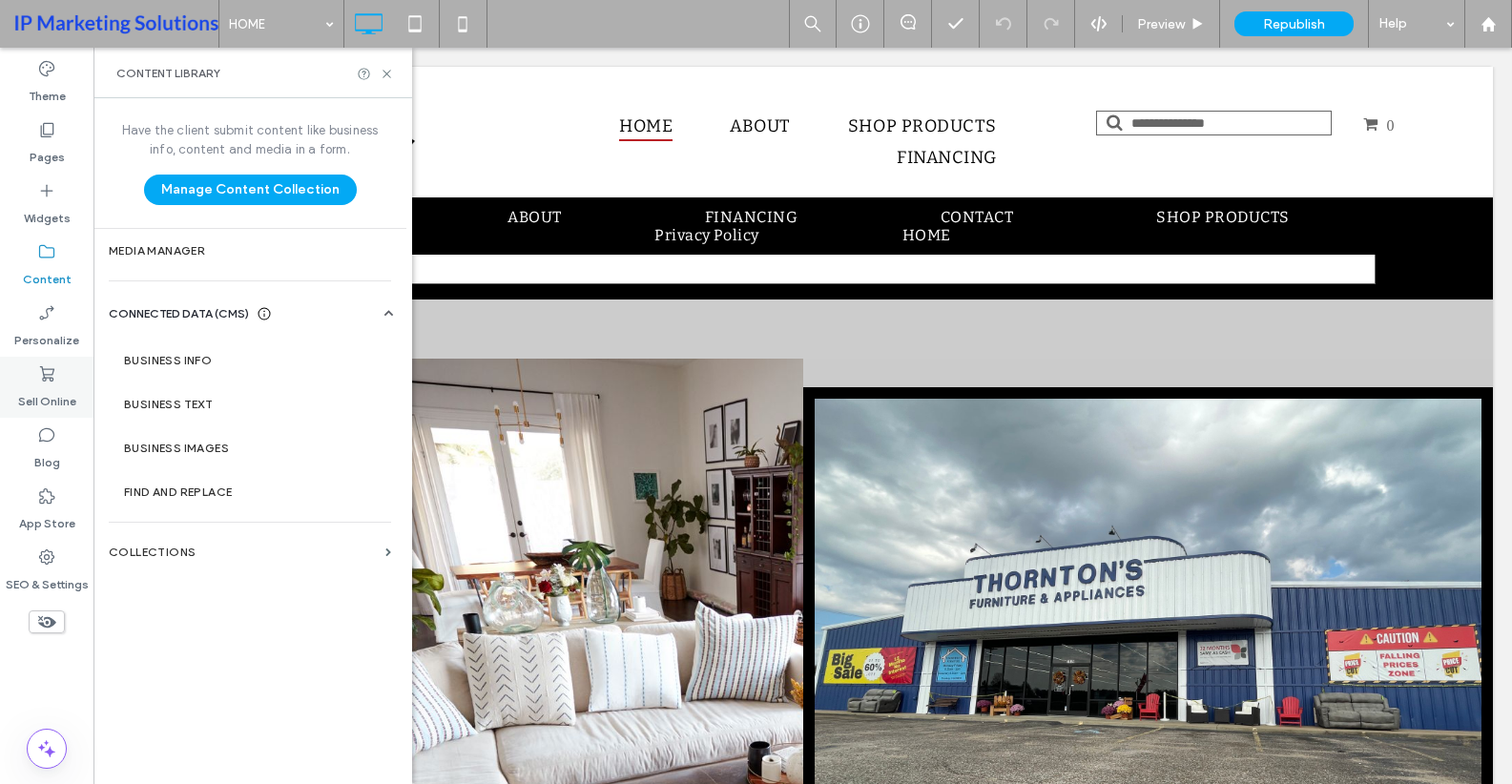 click on "Sell Online" at bounding box center [47, 397] 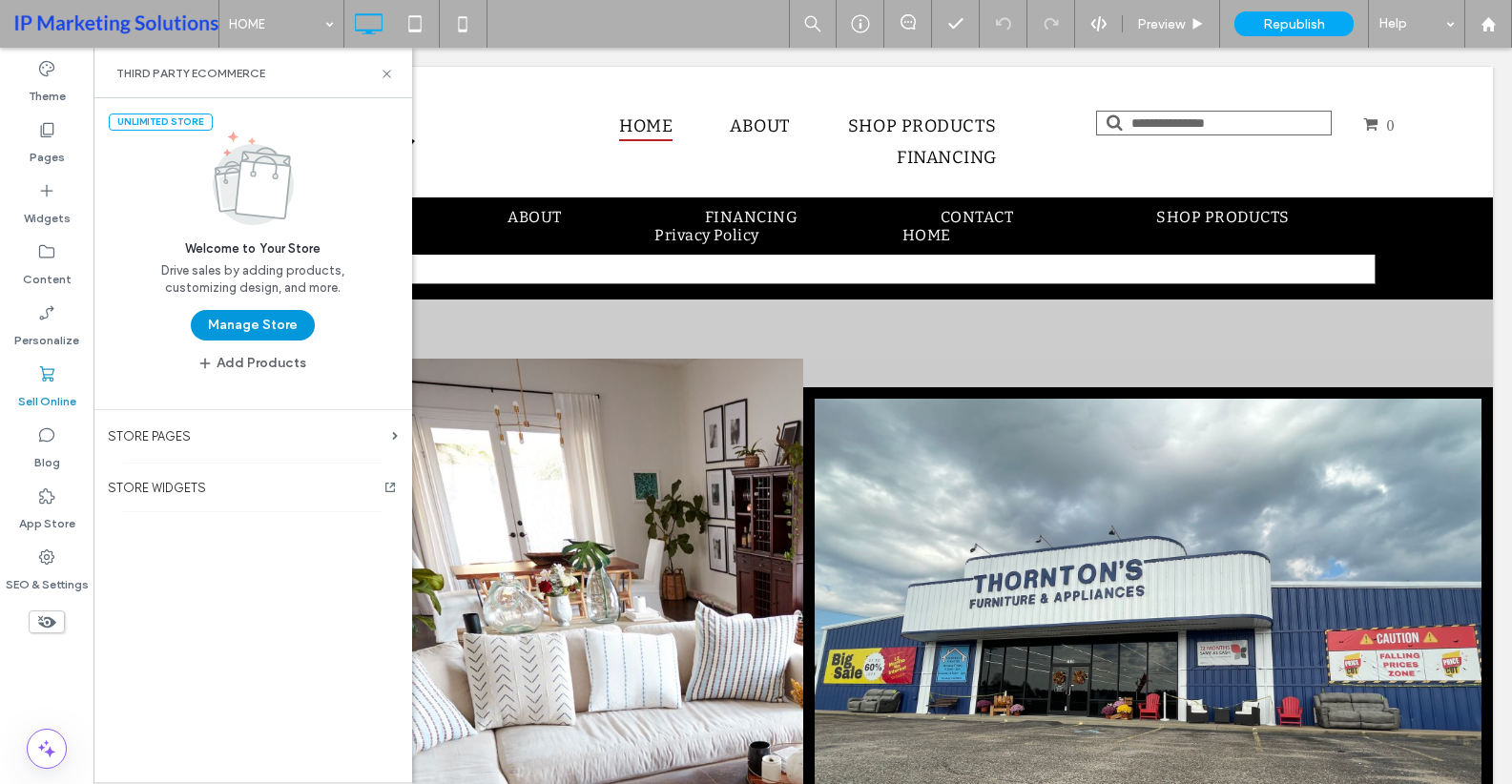 click on "Manage Store" at bounding box center [253, 325] 